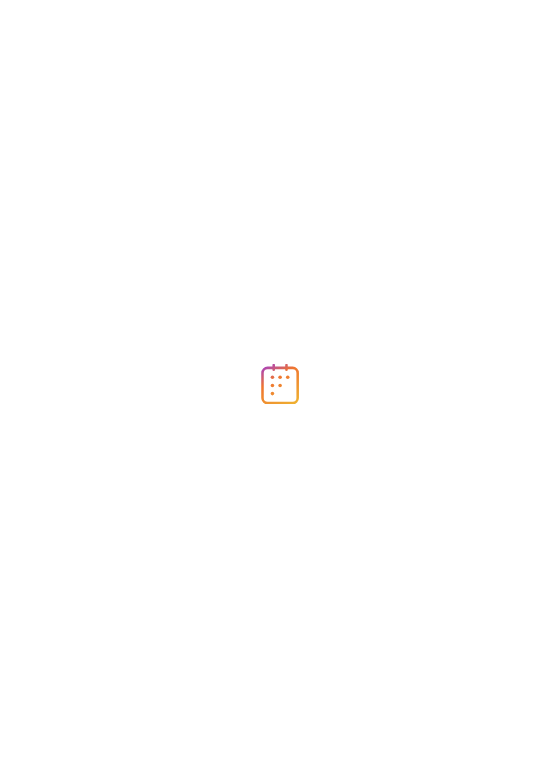 scroll, scrollTop: 0, scrollLeft: 0, axis: both 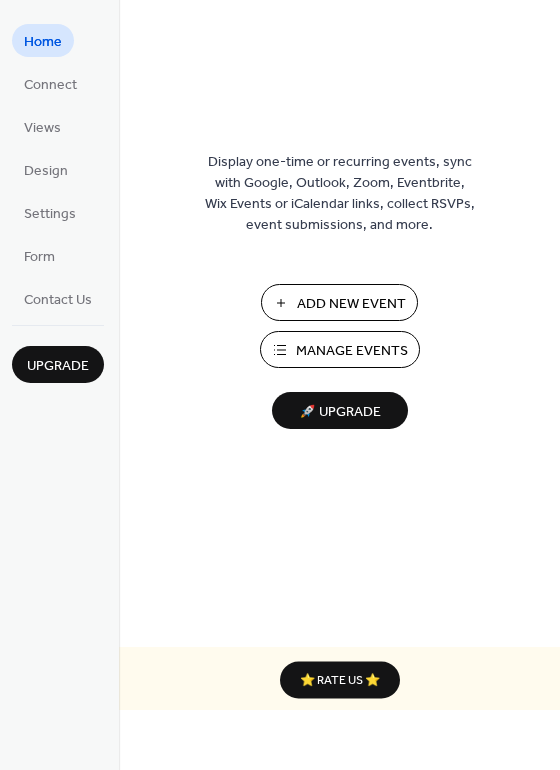 click on "Manage Events" at bounding box center (352, 351) 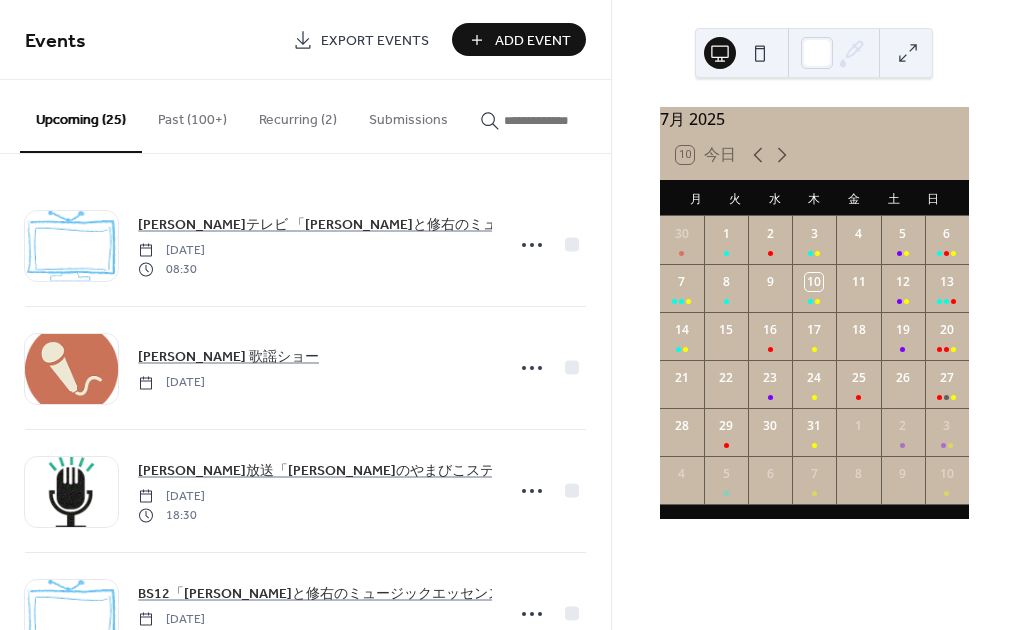 scroll, scrollTop: 0, scrollLeft: 0, axis: both 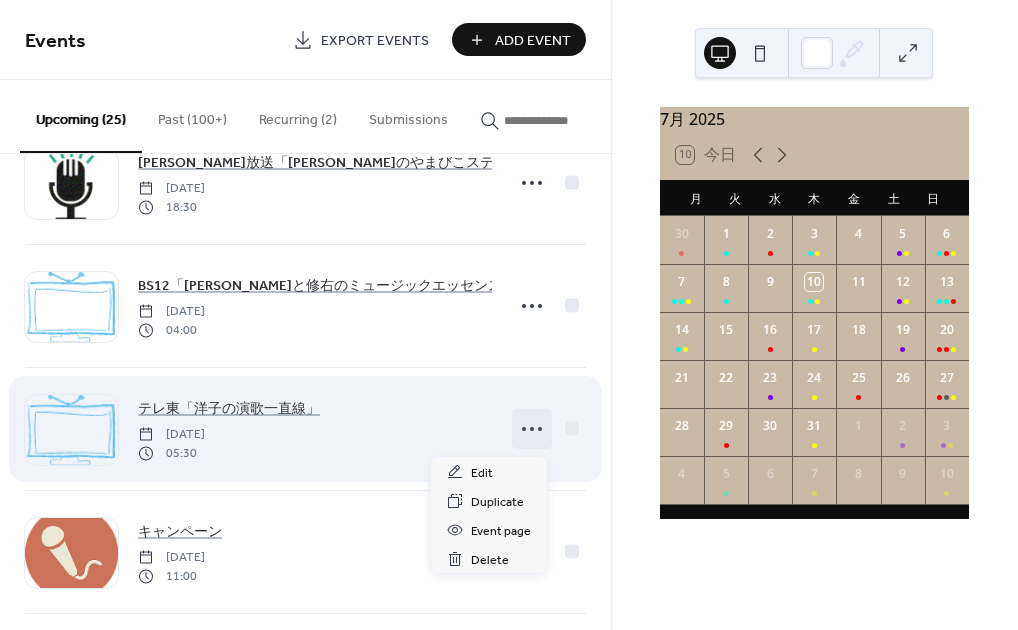 click 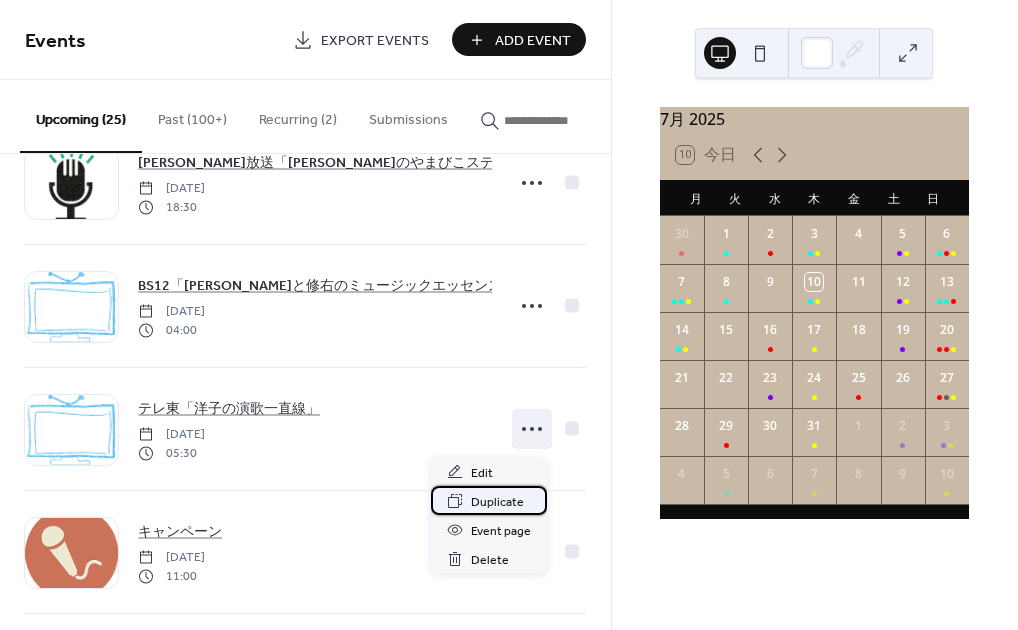 click on "Duplicate" at bounding box center [497, 502] 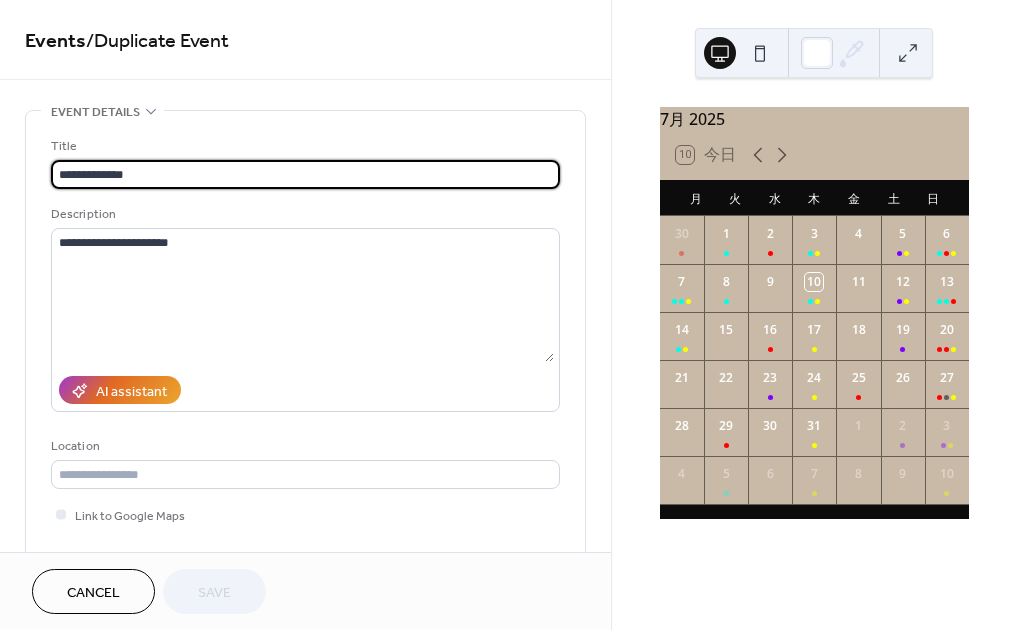 click on "**********" at bounding box center [305, 174] 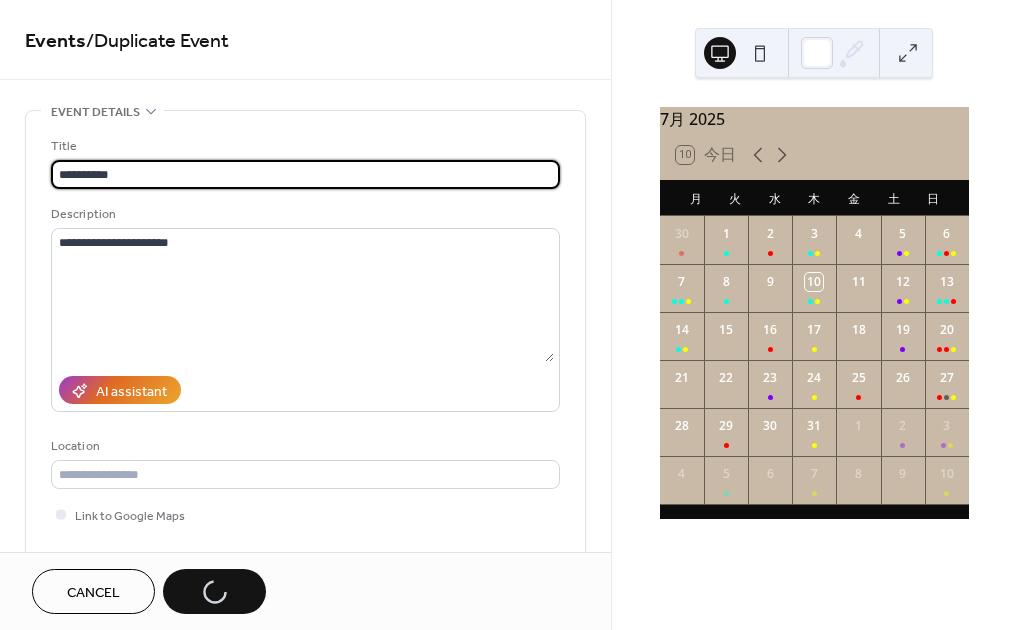paste on "******" 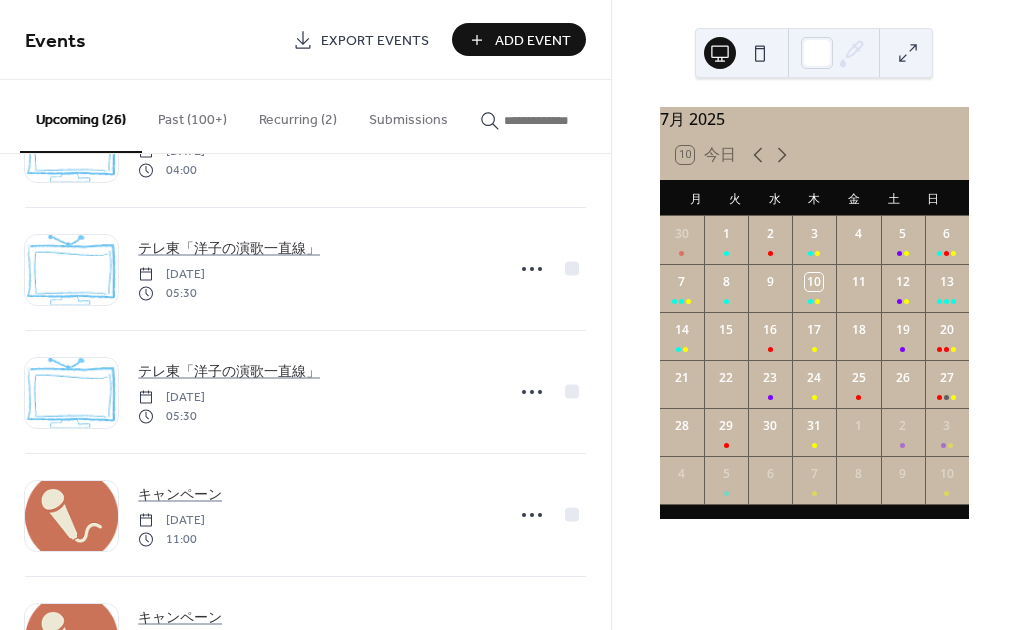 scroll, scrollTop: 471, scrollLeft: 0, axis: vertical 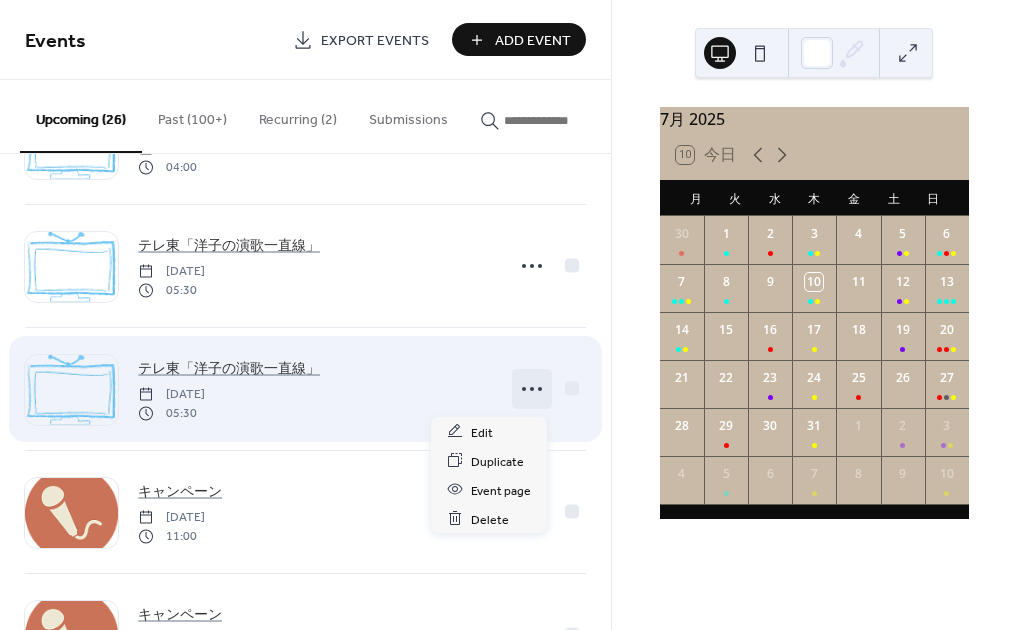 click 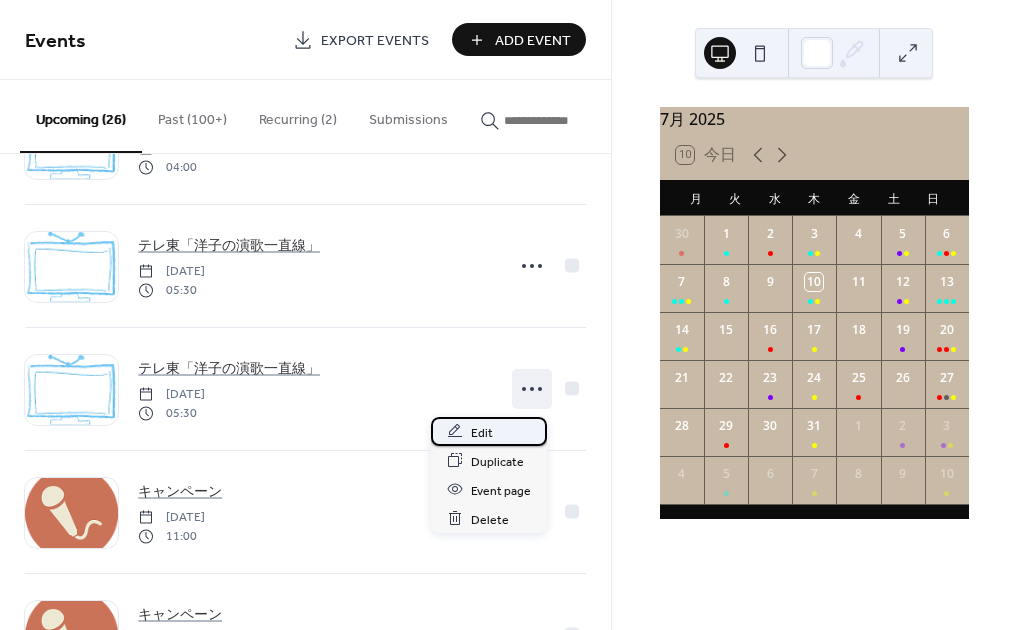click on "Edit" at bounding box center [482, 432] 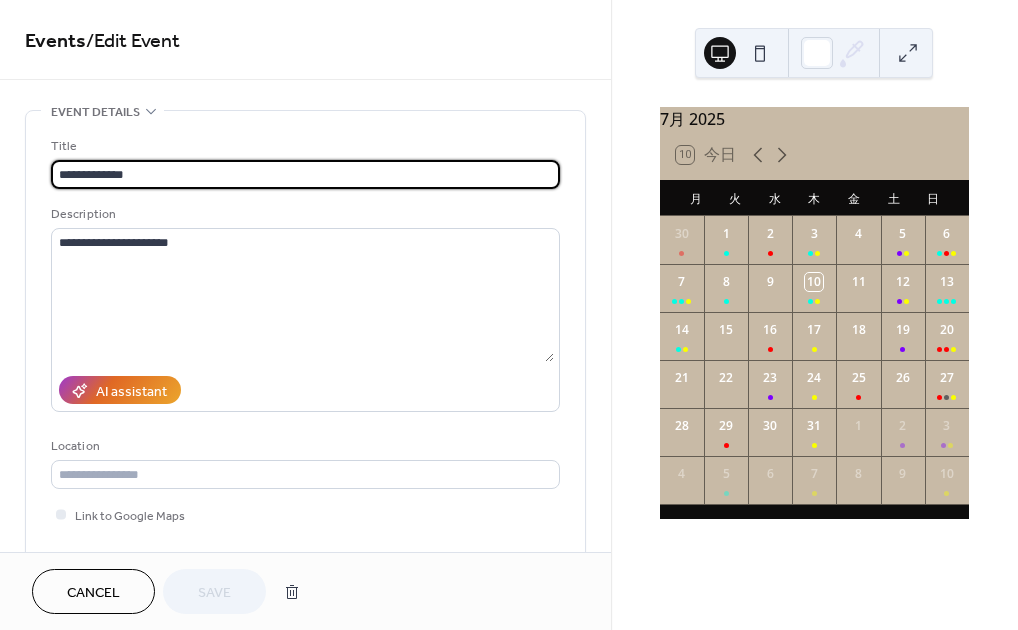 click on "**********" at bounding box center [305, 174] 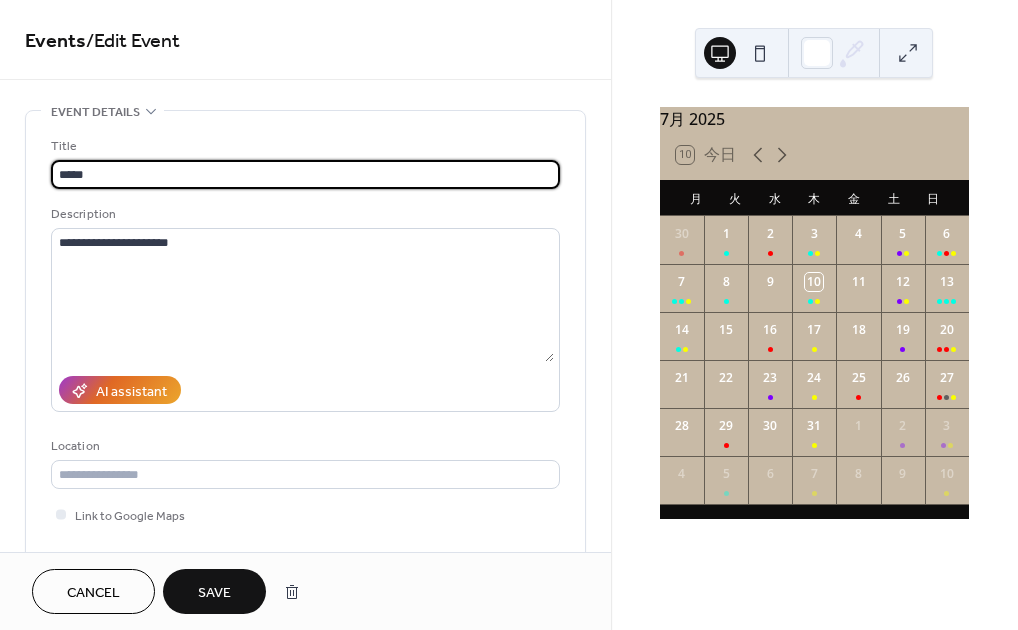 paste on "**********" 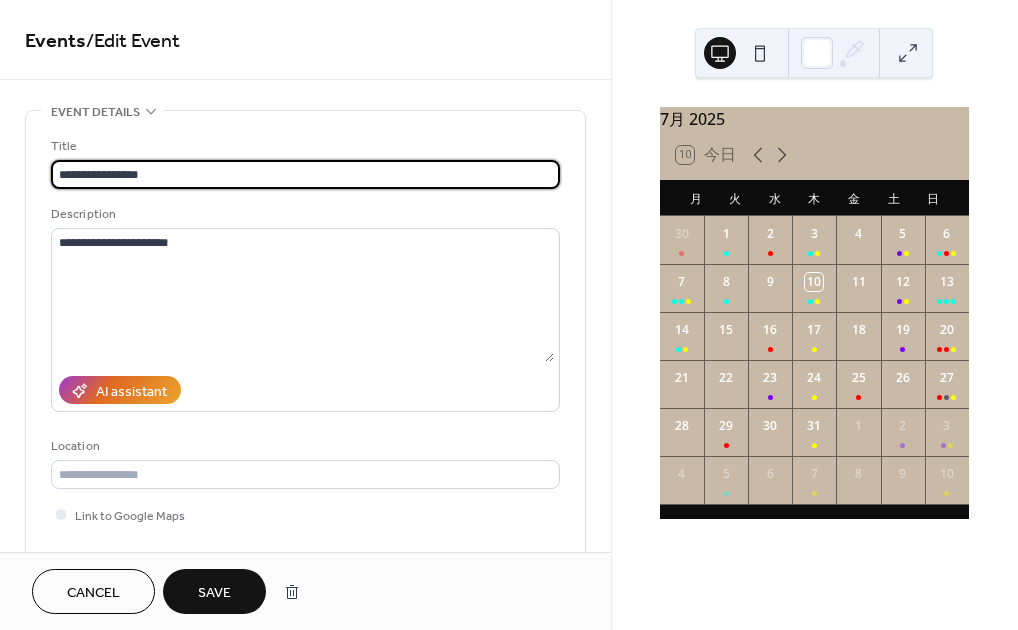 click on "**********" at bounding box center (305, 174) 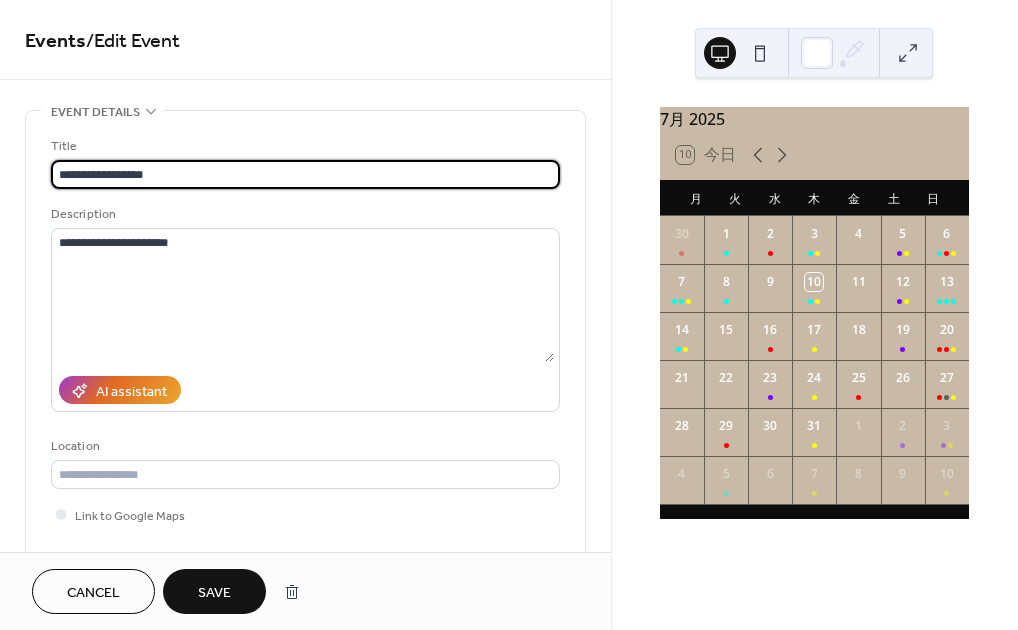 paste on "***" 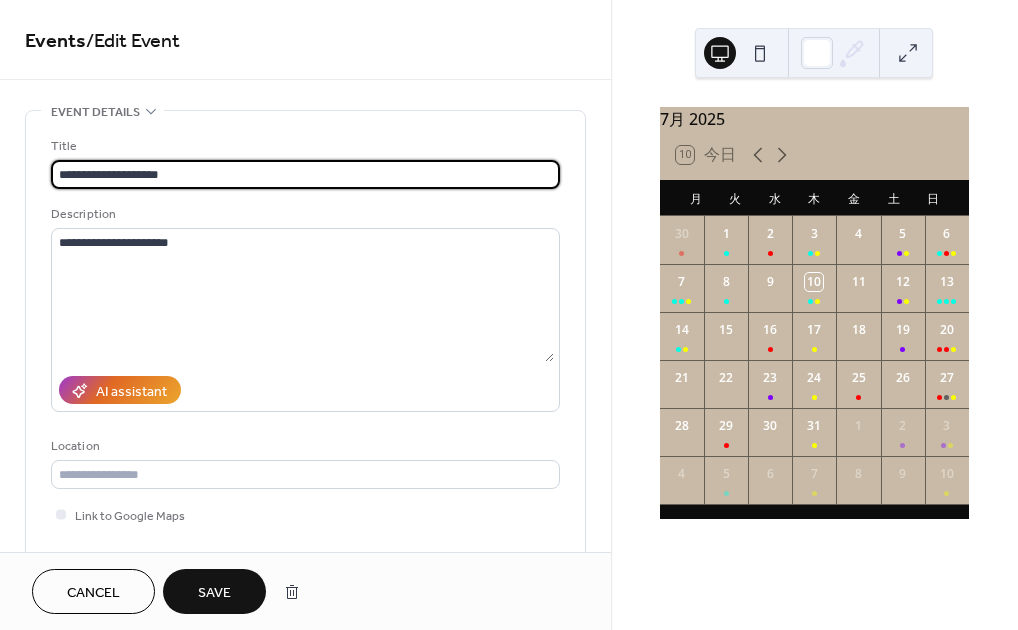 type on "**********" 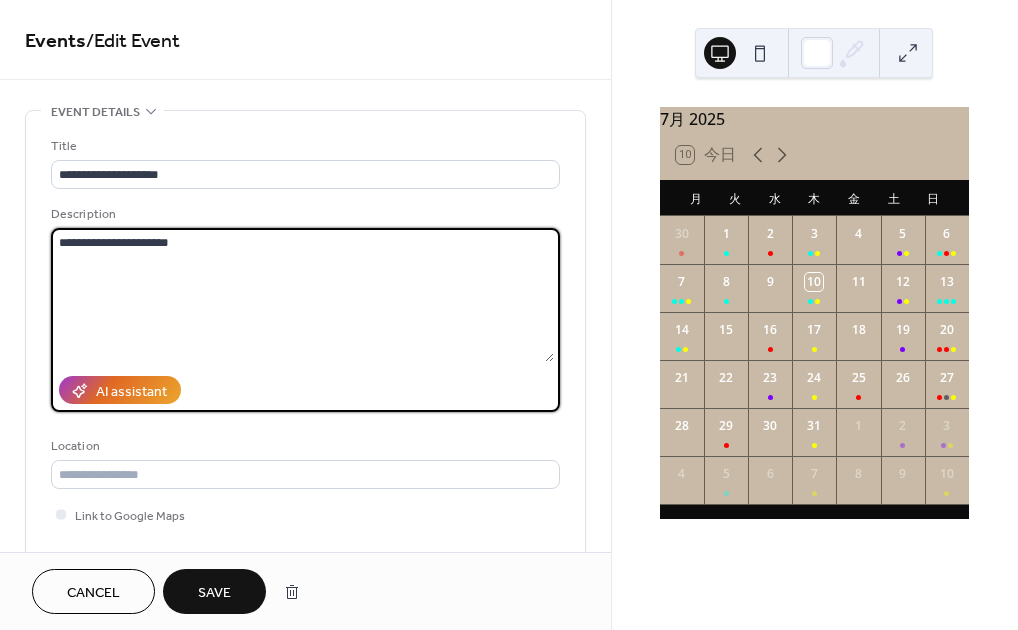 click on "**********" at bounding box center (302, 295) 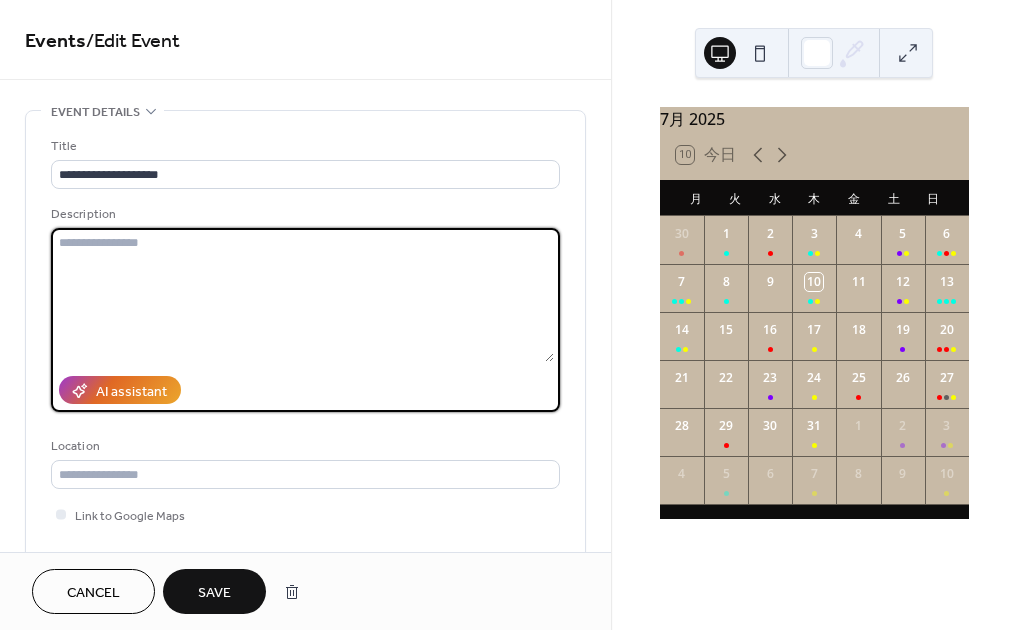 paste on "**********" 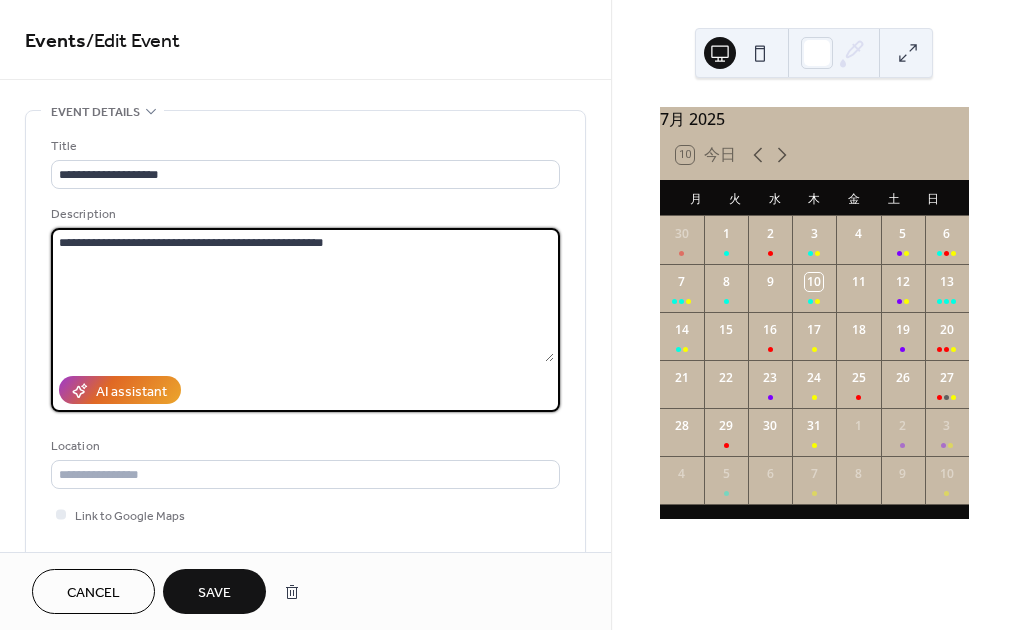 click on "**********" at bounding box center [302, 295] 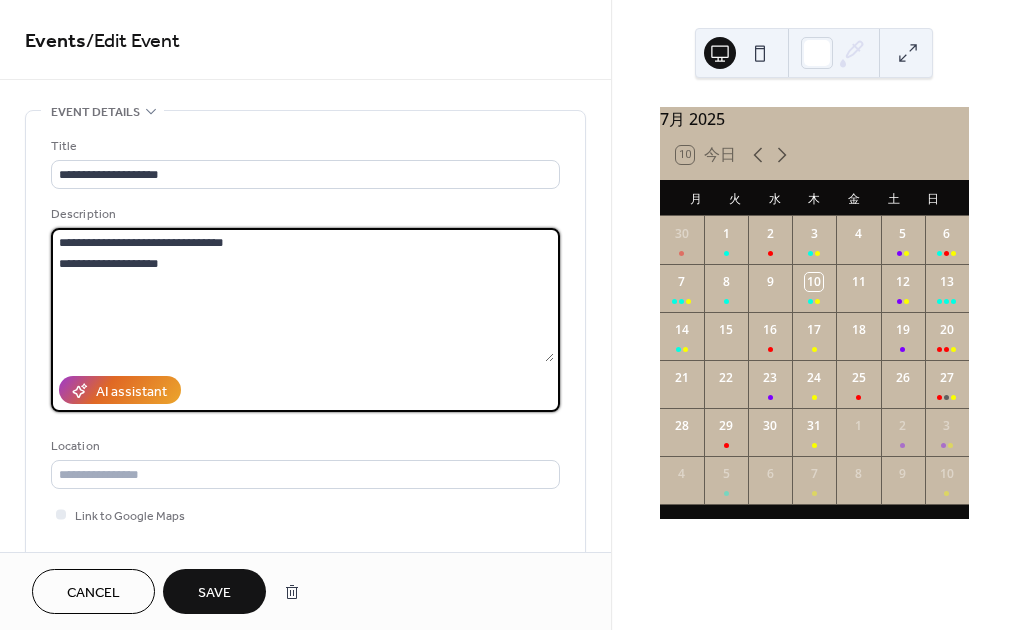 type on "**********" 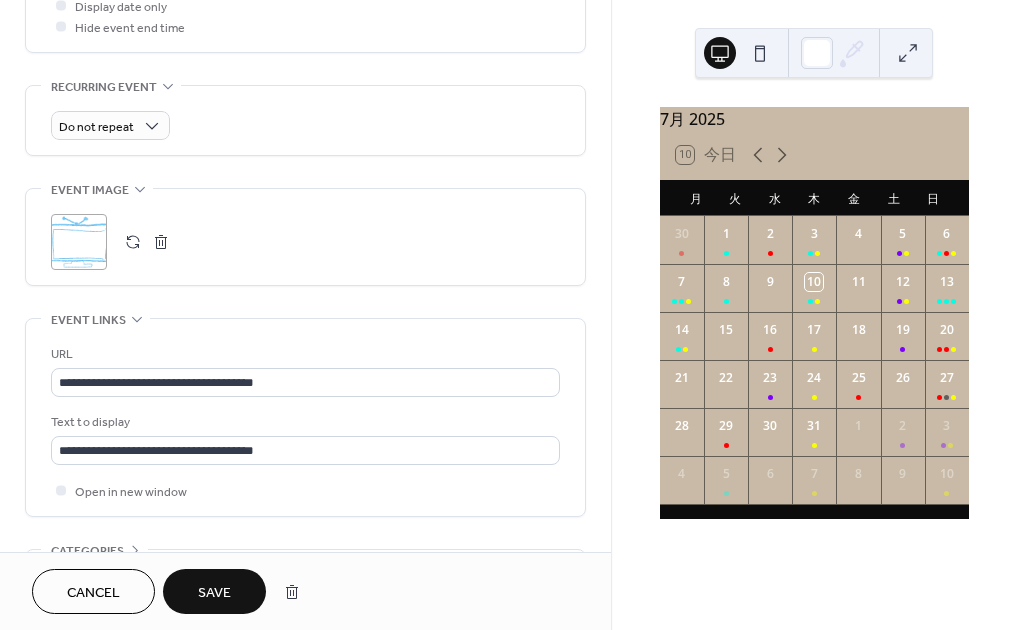 scroll, scrollTop: 899, scrollLeft: 0, axis: vertical 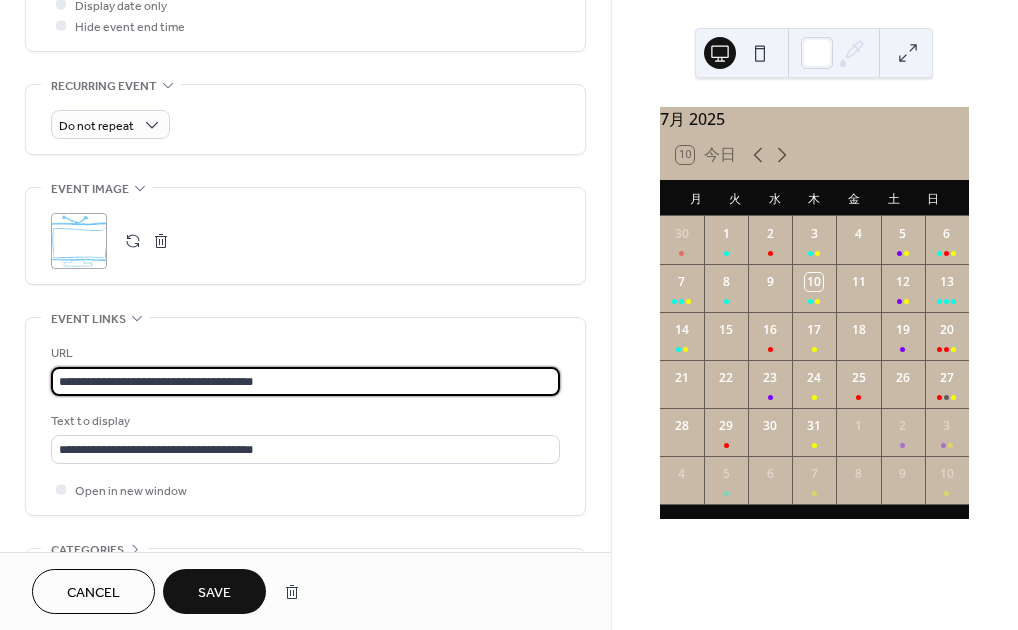 click on "**********" at bounding box center (305, 381) 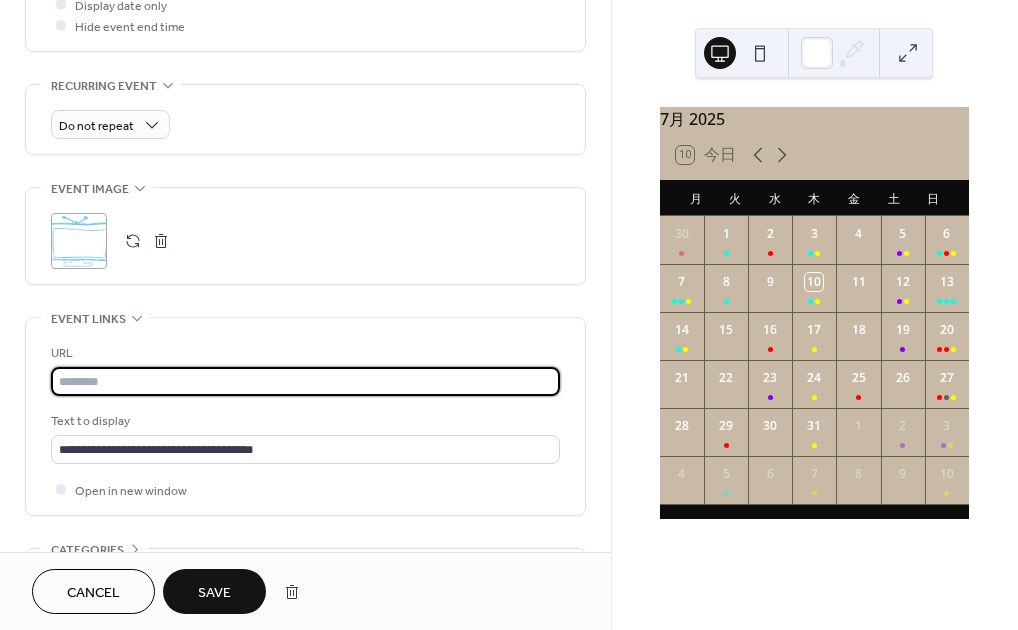 paste on "**********" 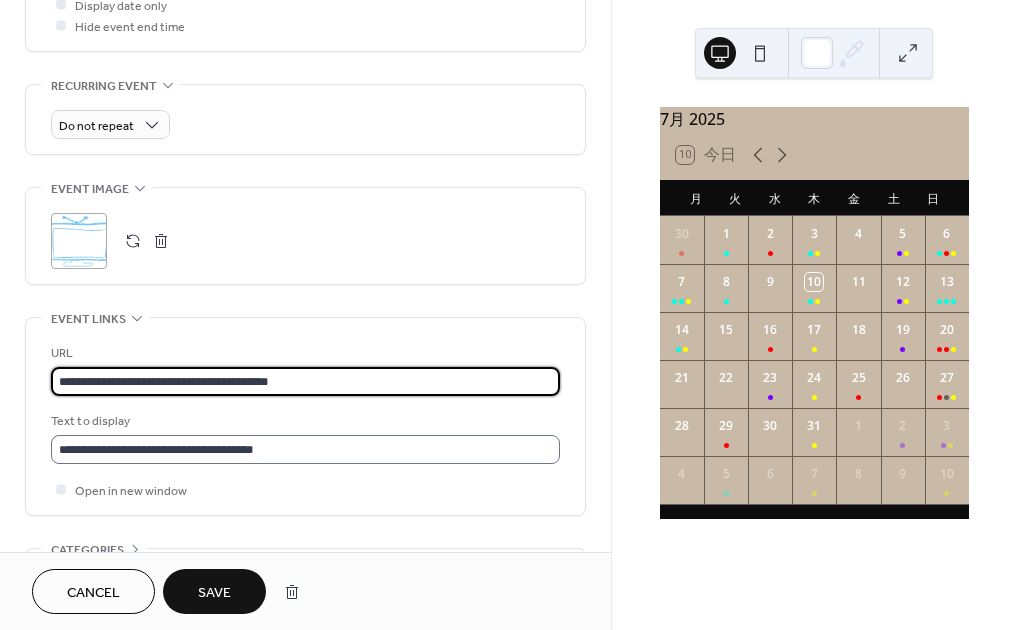 type on "**********" 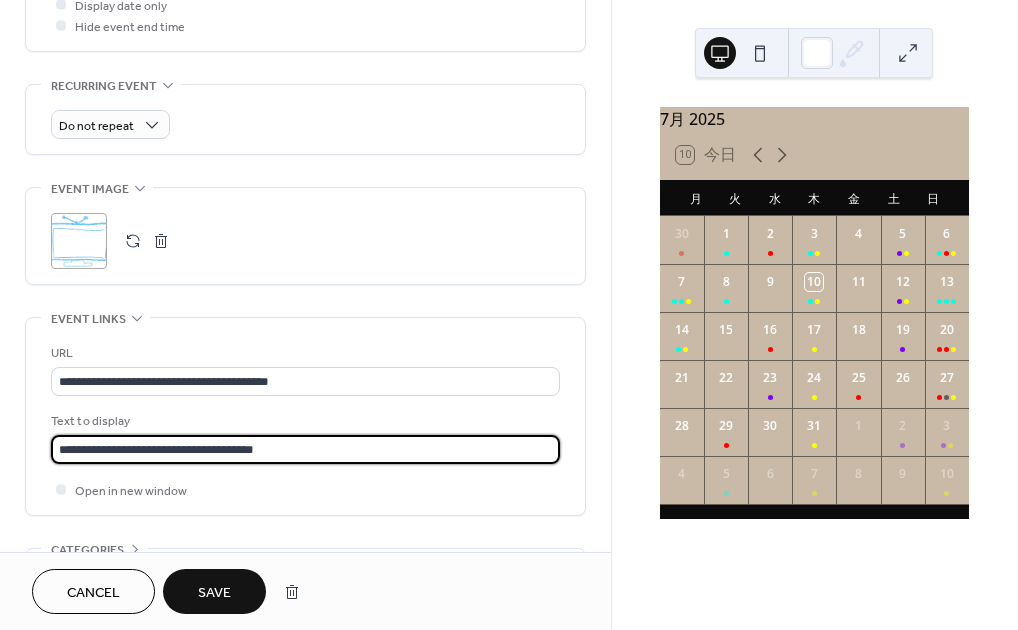 drag, startPoint x: 290, startPoint y: 443, endPoint x: -12, endPoint y: 427, distance: 302.42355 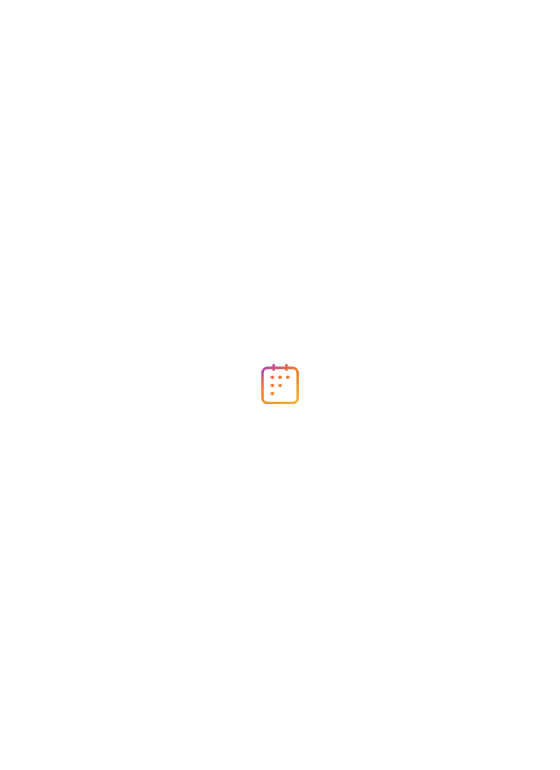 scroll, scrollTop: 0, scrollLeft: 0, axis: both 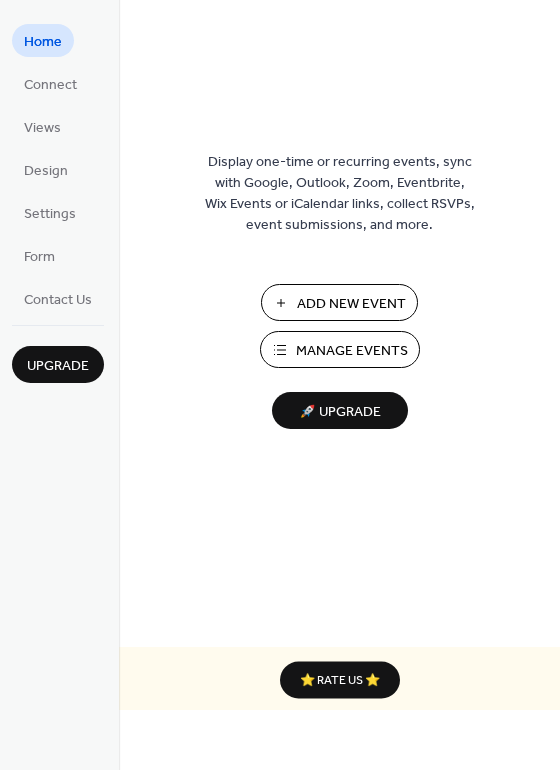 click on "Manage Events" at bounding box center [352, 351] 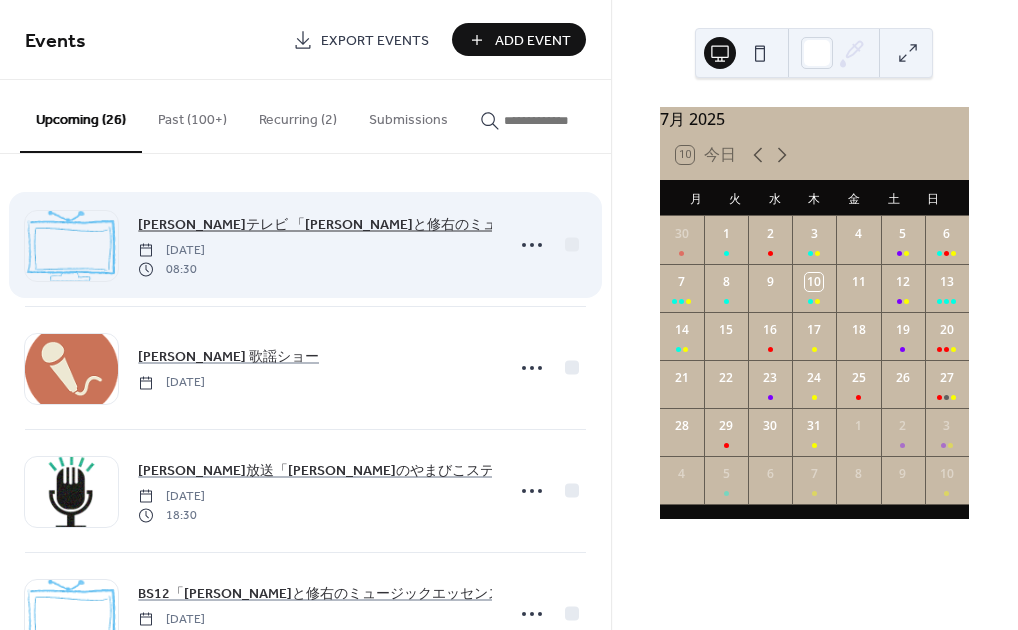 scroll, scrollTop: 0, scrollLeft: 0, axis: both 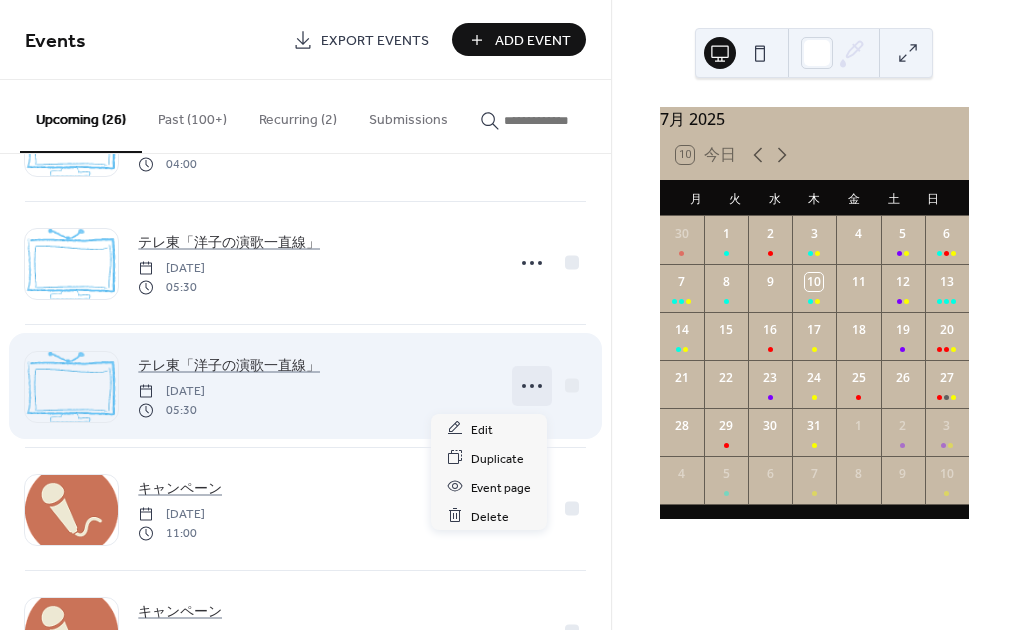 click 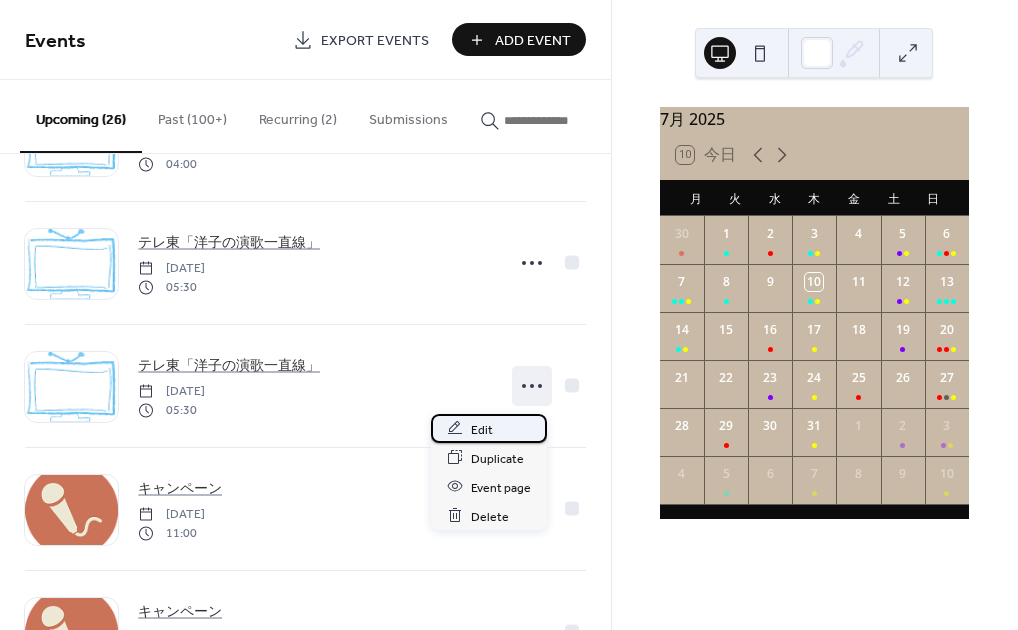 click on "Edit" at bounding box center (482, 429) 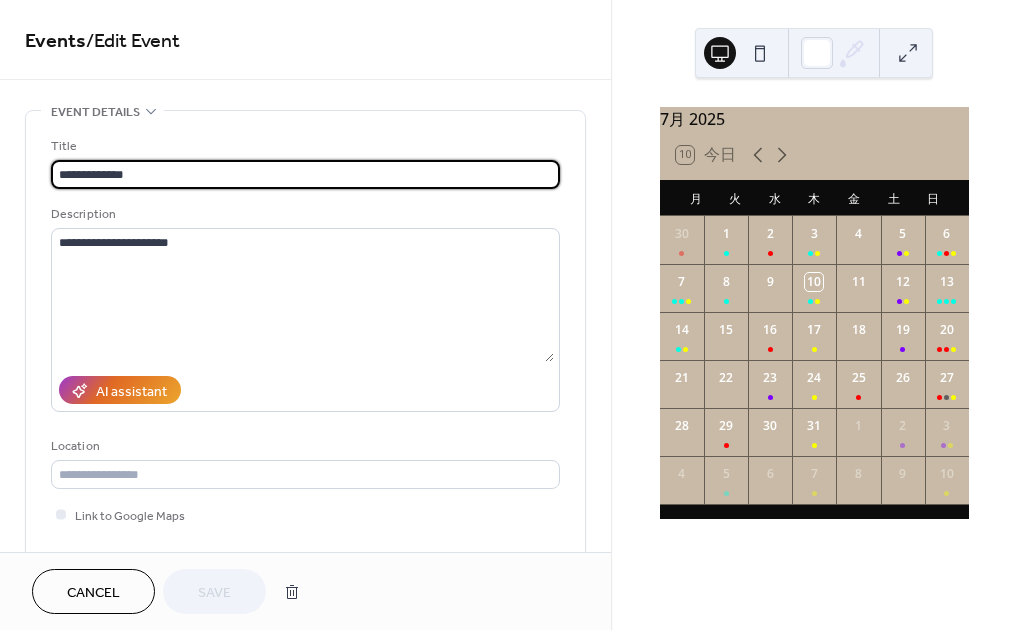 click on "**********" at bounding box center [305, 174] 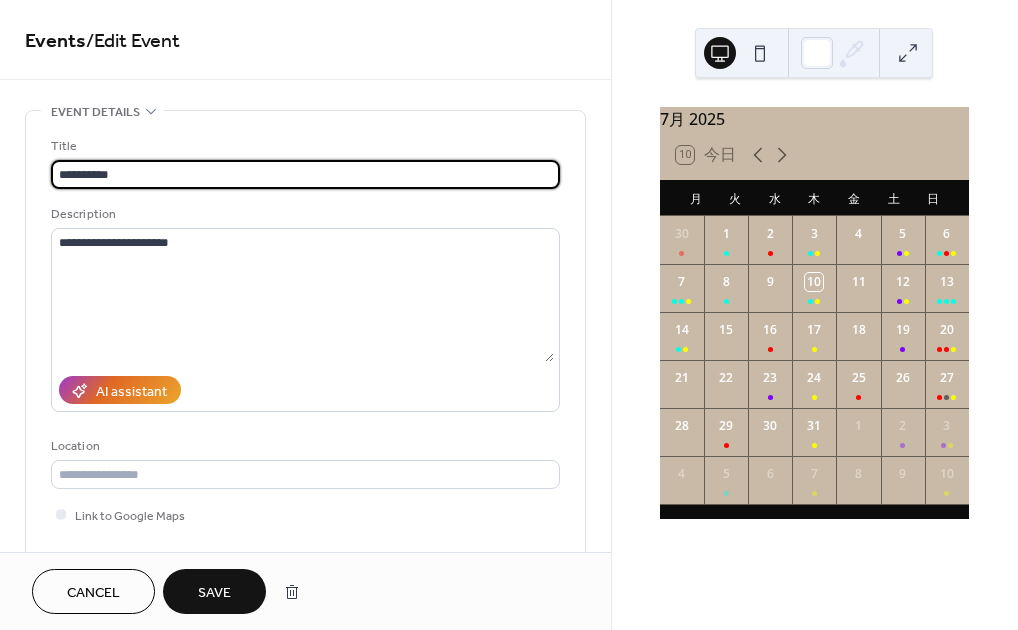 paste on "******" 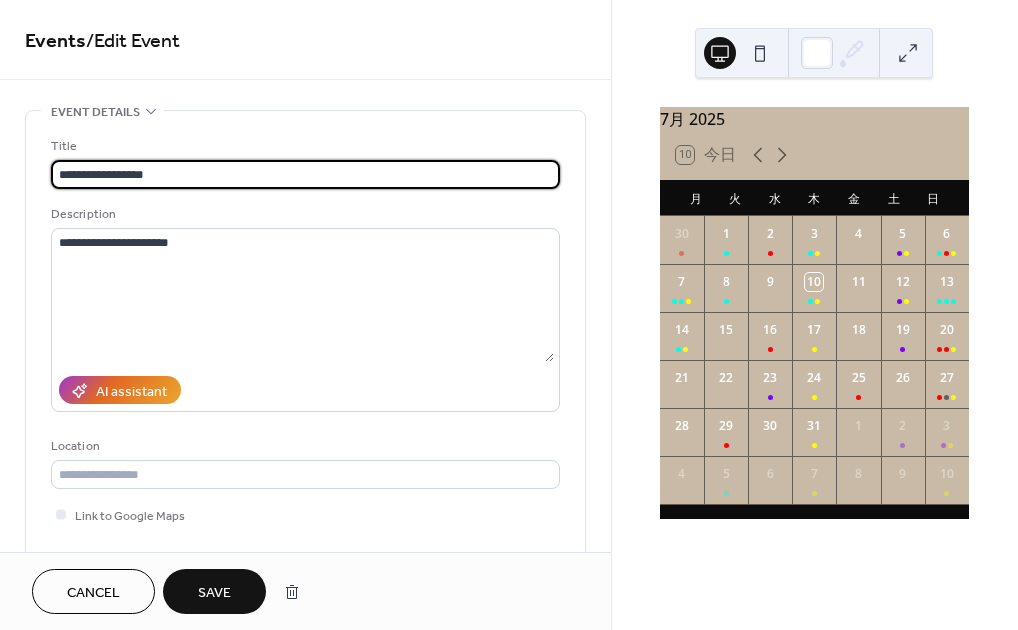 click on "**********" at bounding box center (305, 174) 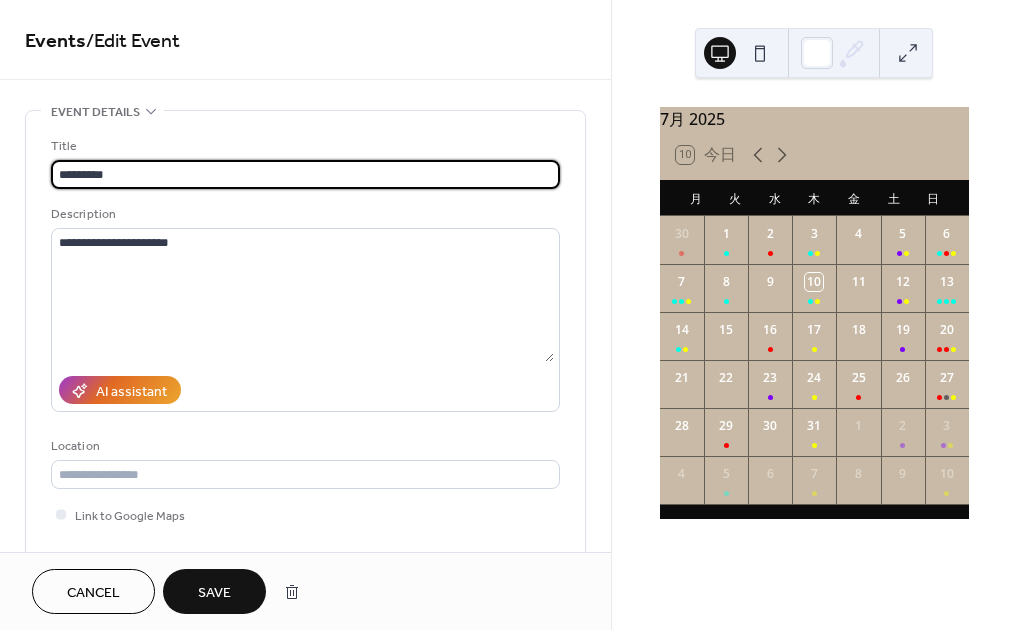 paste on "**********" 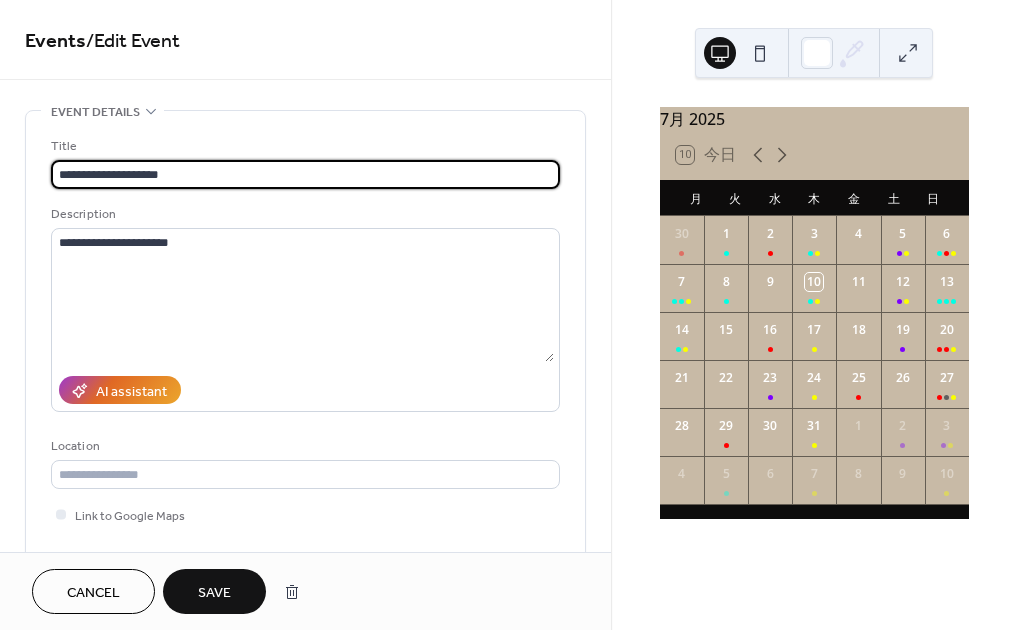 click on "**********" at bounding box center [305, 174] 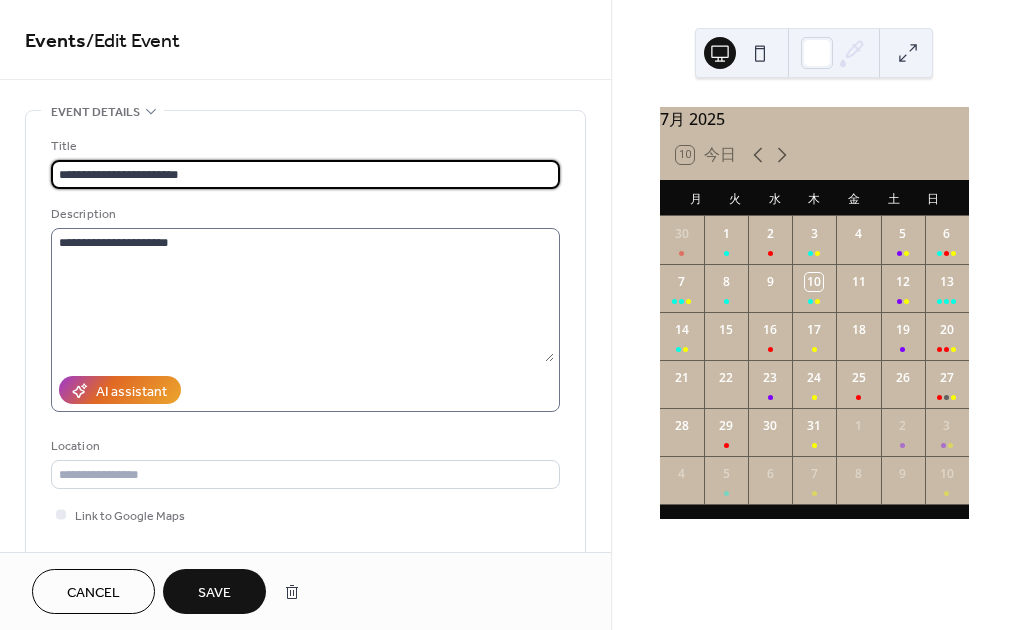type on "**********" 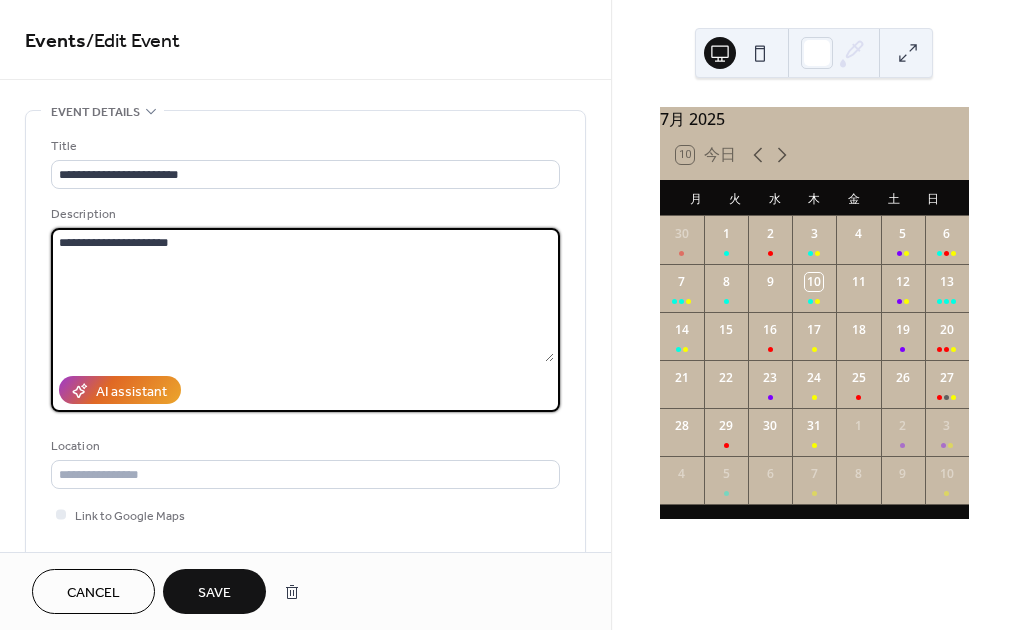 click on "**********" at bounding box center [302, 295] 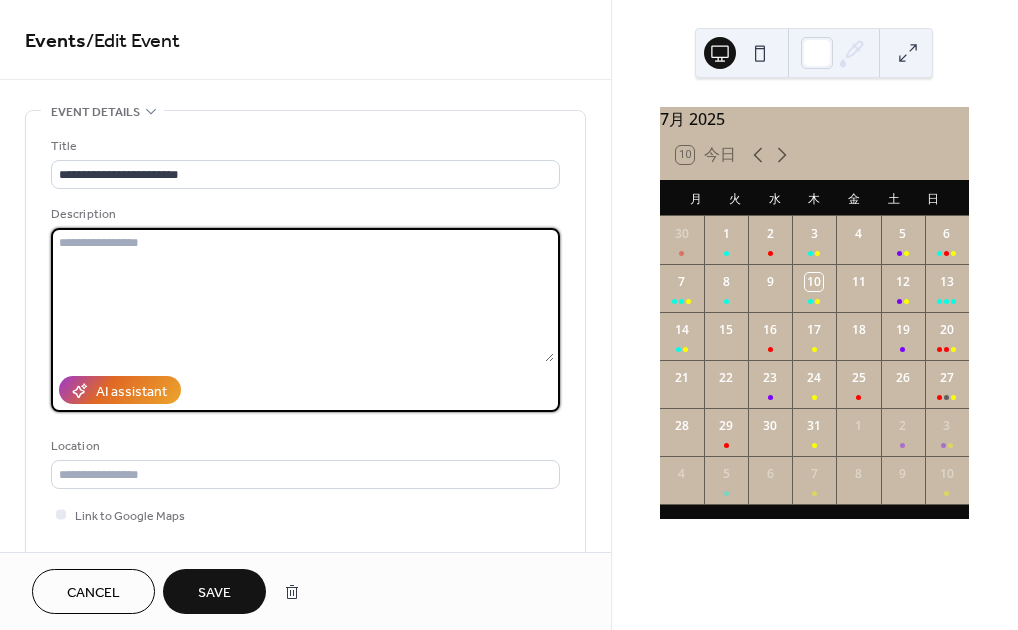 click at bounding box center (302, 295) 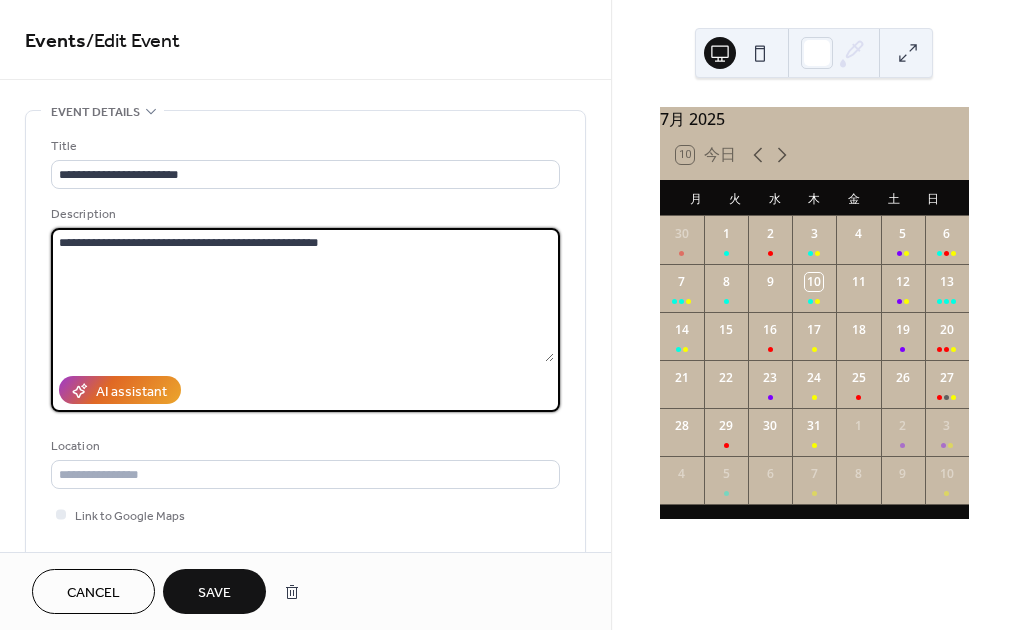 click on "**********" at bounding box center [302, 295] 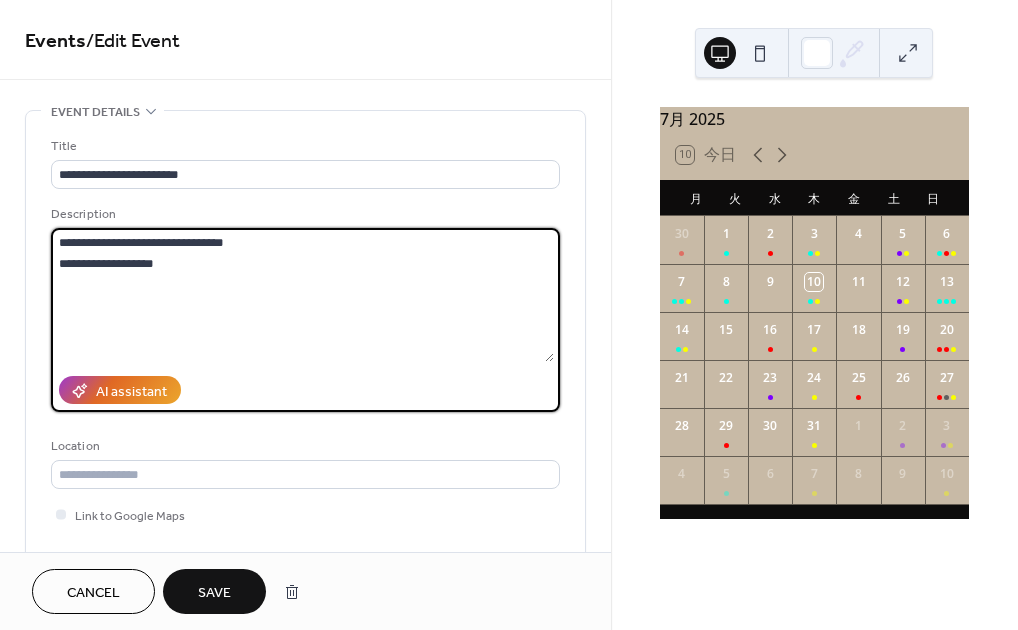 click on "**********" at bounding box center [302, 295] 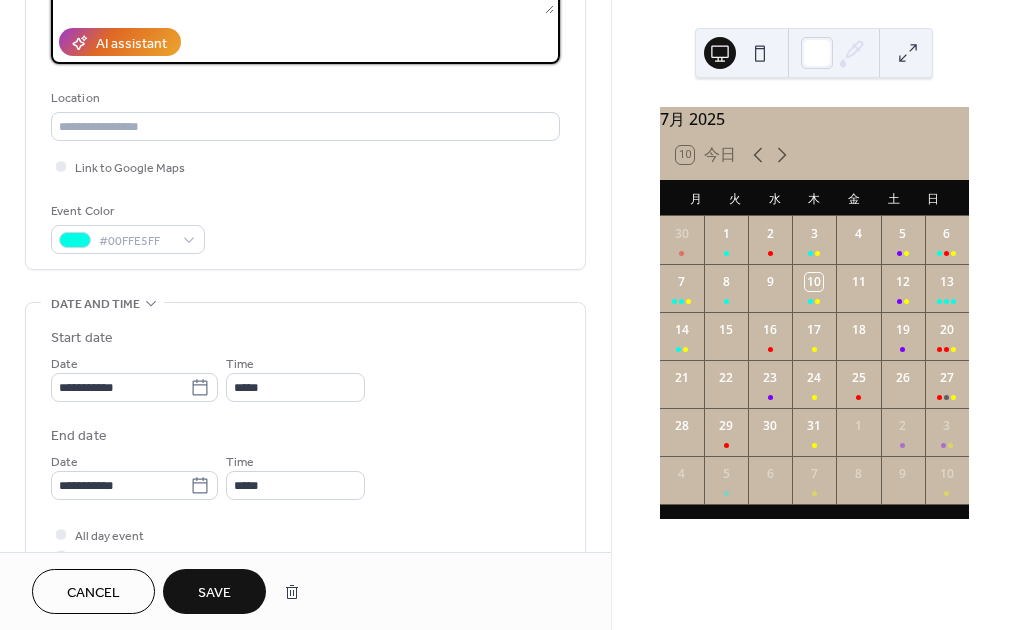 scroll, scrollTop: 355, scrollLeft: 0, axis: vertical 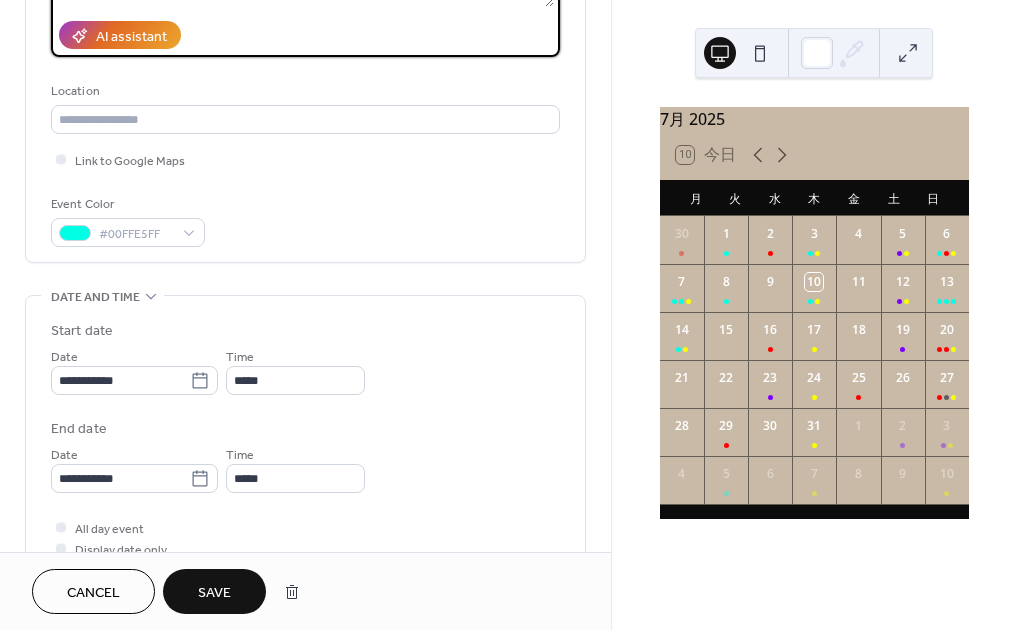 type on "**********" 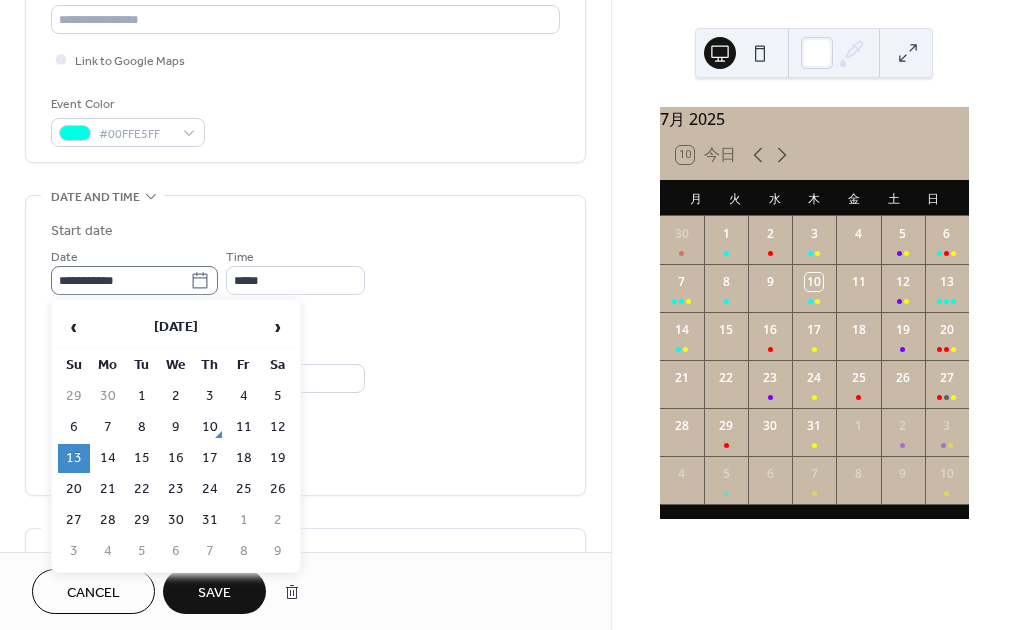 click 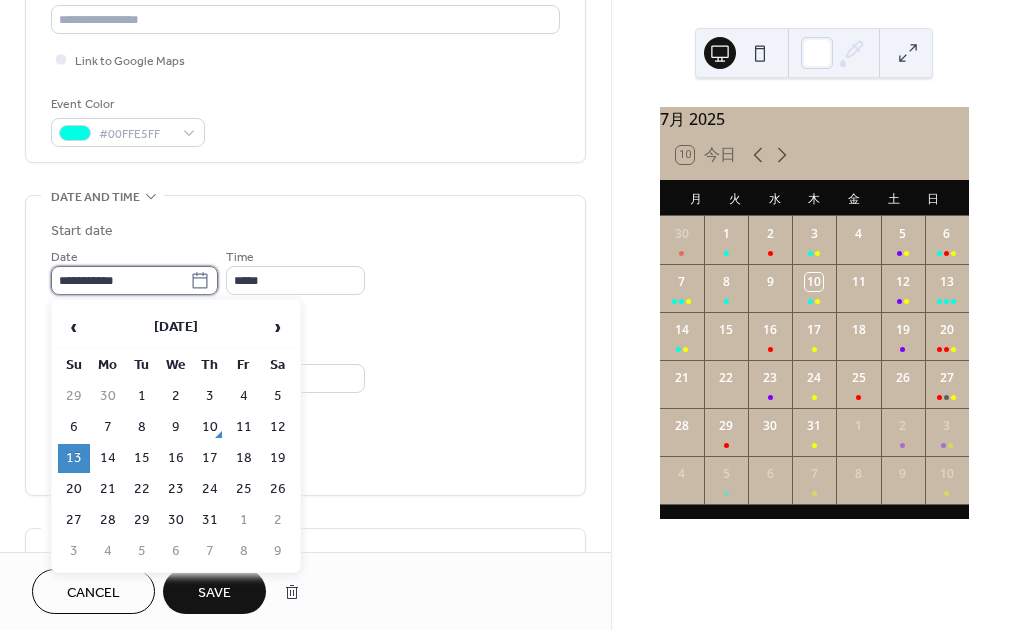 click on "**********" at bounding box center (120, 280) 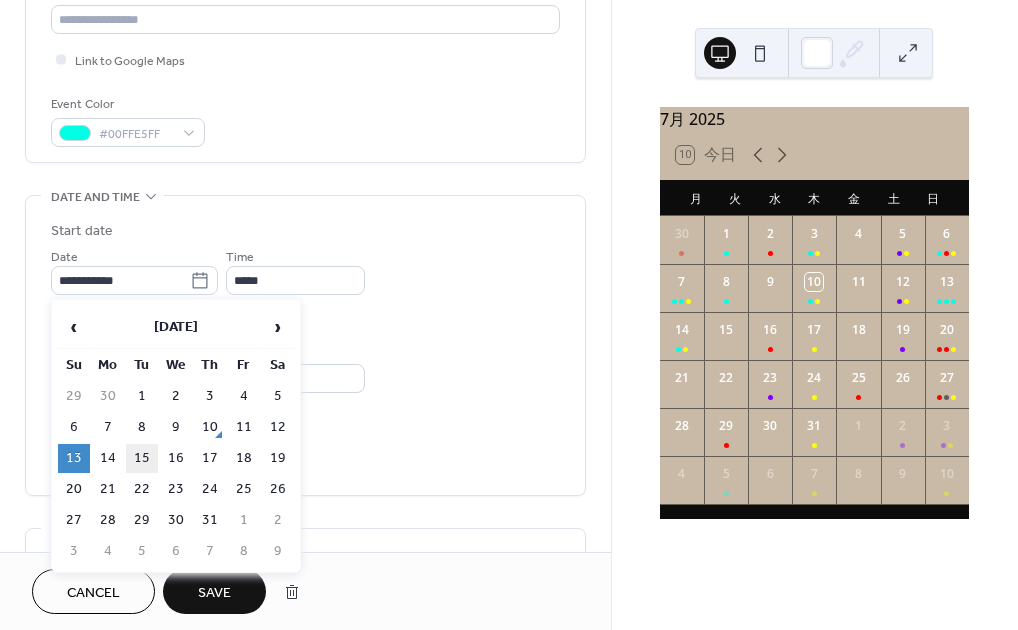 click on "15" at bounding box center [142, 458] 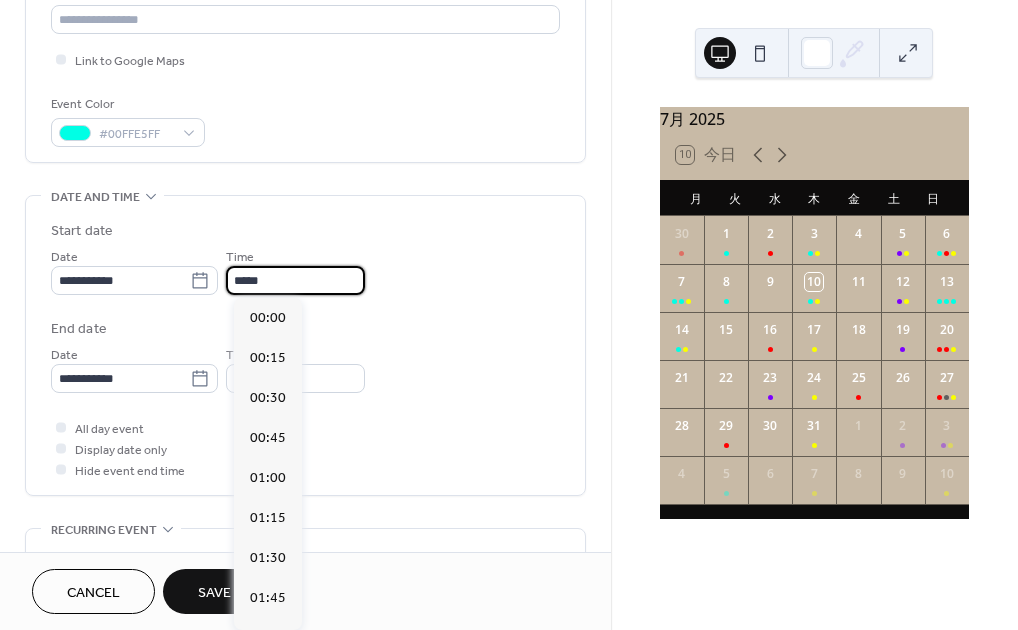 click on "*****" at bounding box center [295, 280] 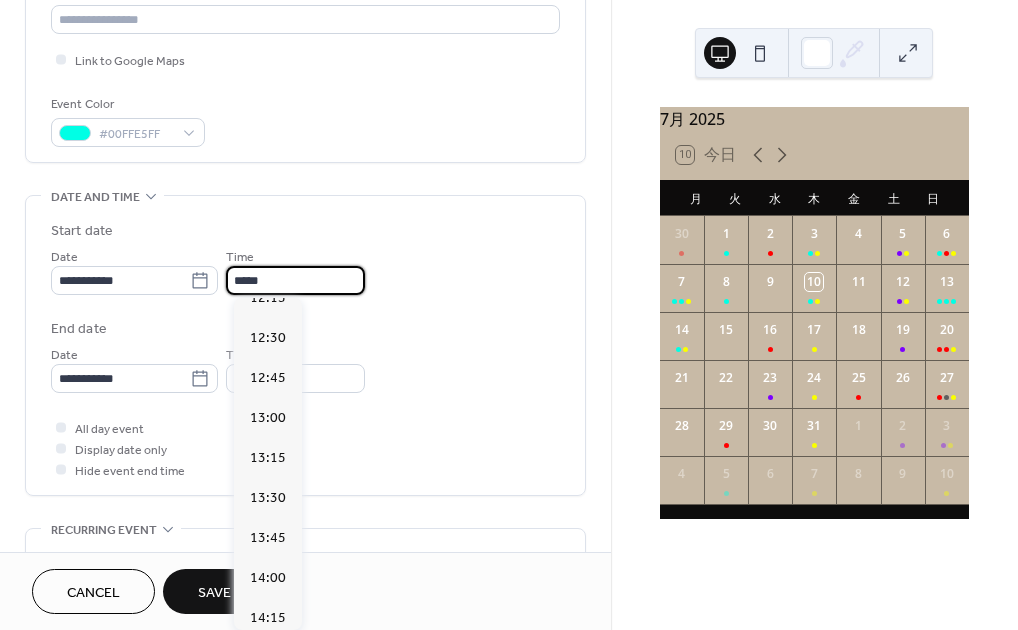 scroll, scrollTop: 1977, scrollLeft: 0, axis: vertical 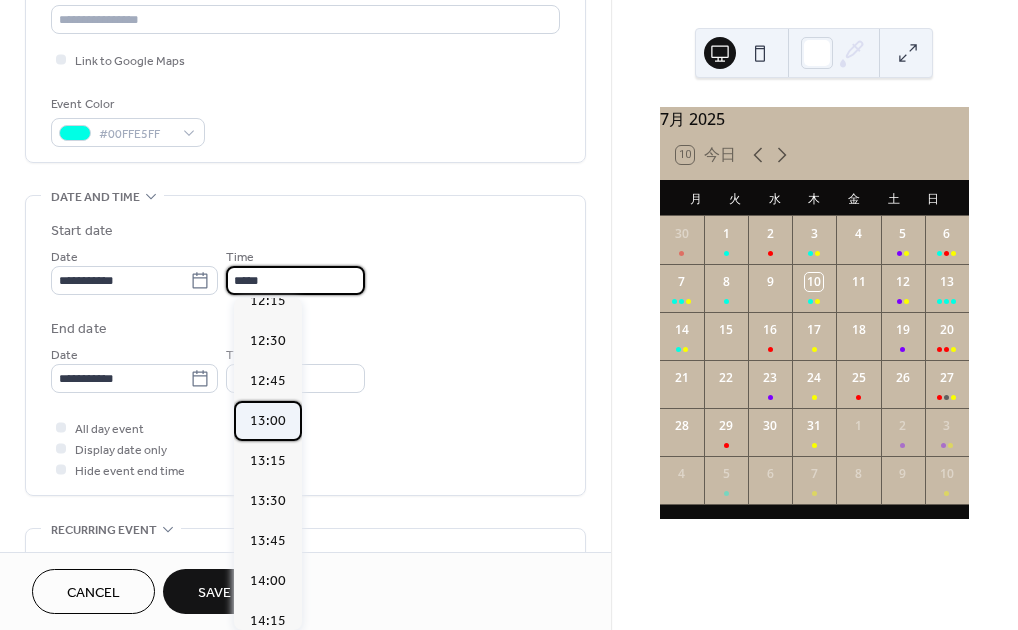 click on "13:00" at bounding box center [268, 421] 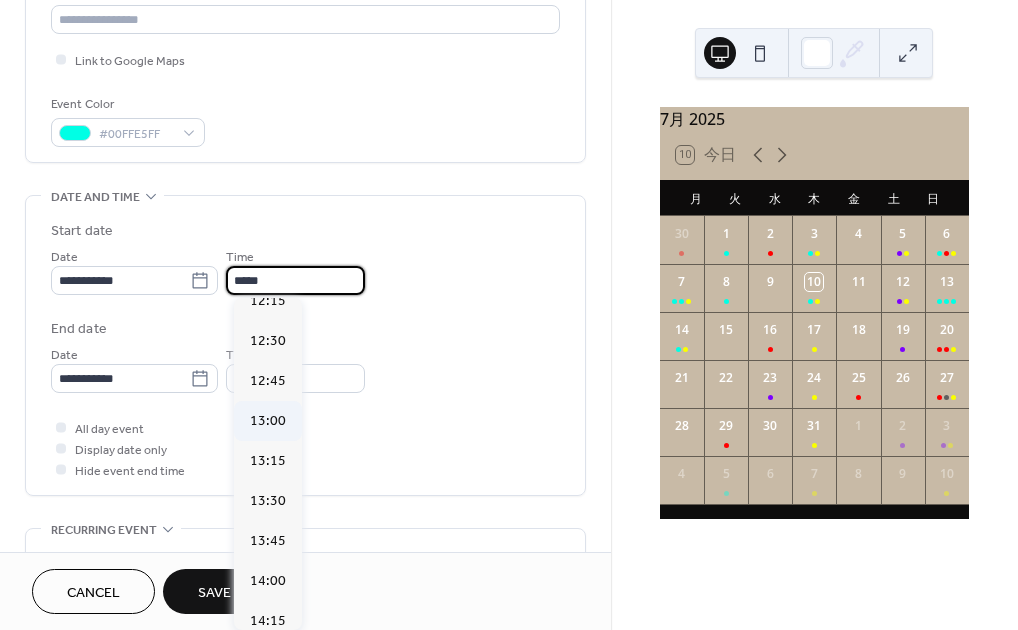 type on "*****" 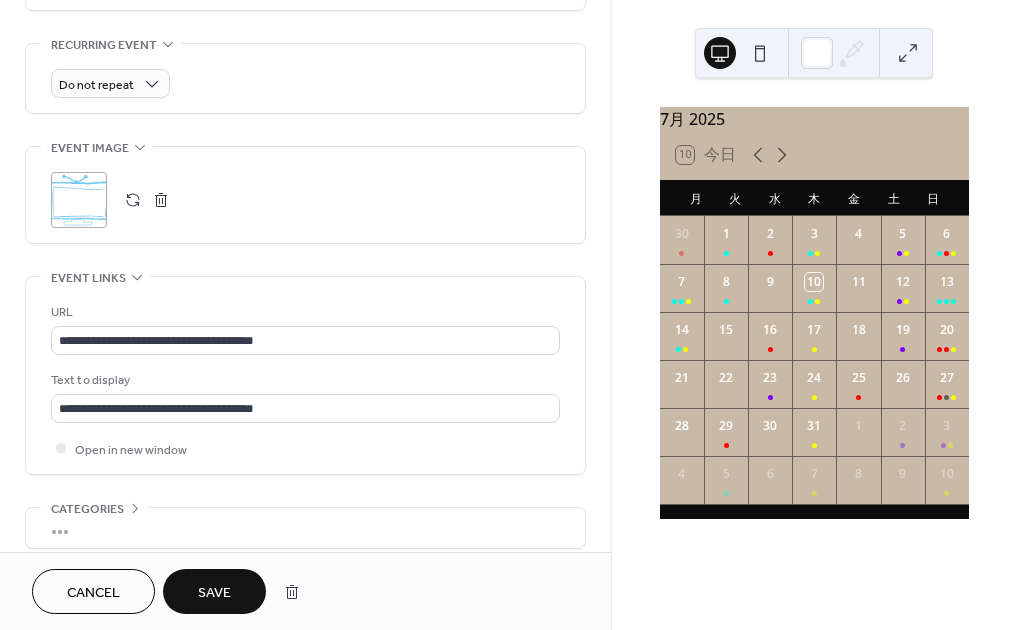 scroll, scrollTop: 940, scrollLeft: 0, axis: vertical 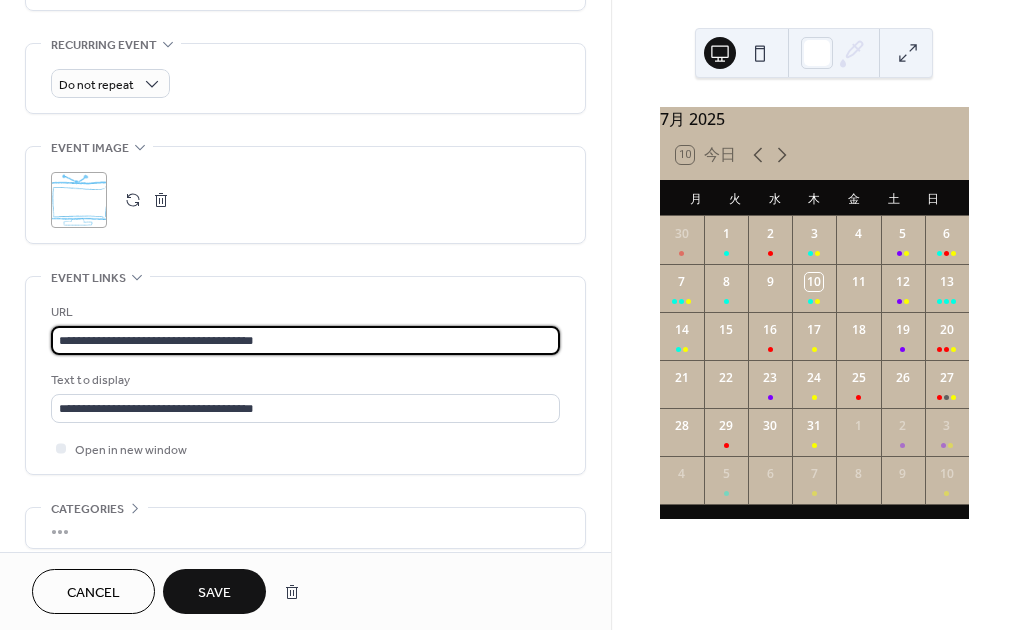 drag, startPoint x: 313, startPoint y: 335, endPoint x: -10, endPoint y: 295, distance: 325.46735 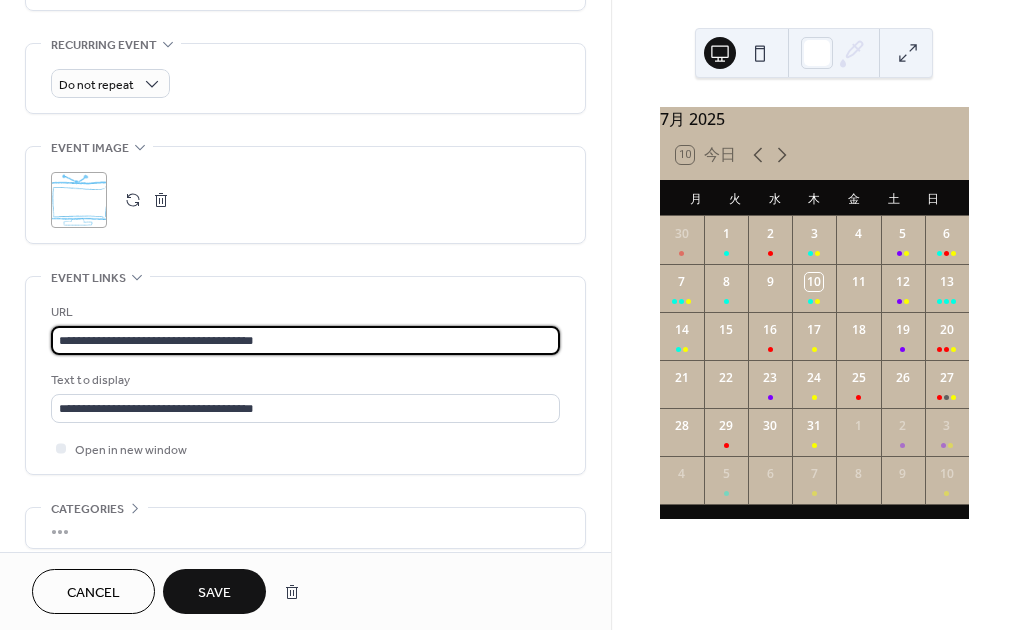 click on "**********" at bounding box center (509, 315) 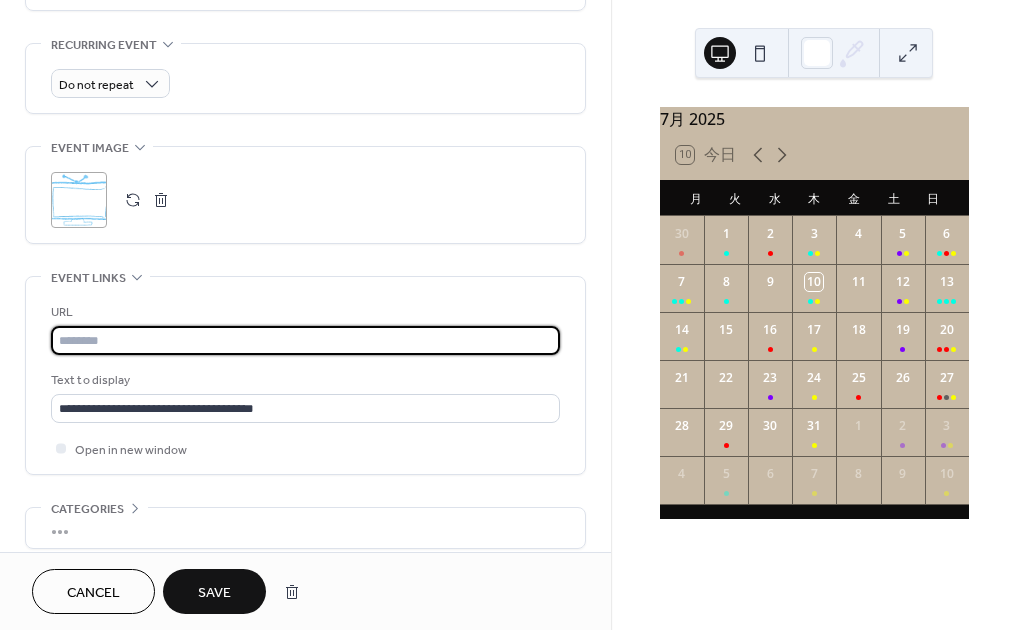 paste on "**********" 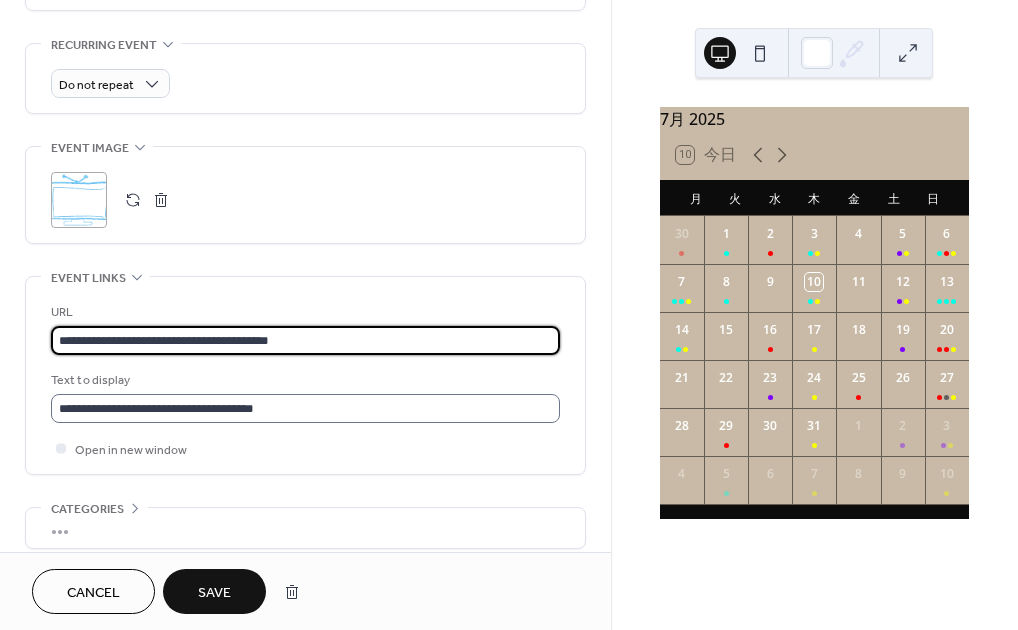 type on "**********" 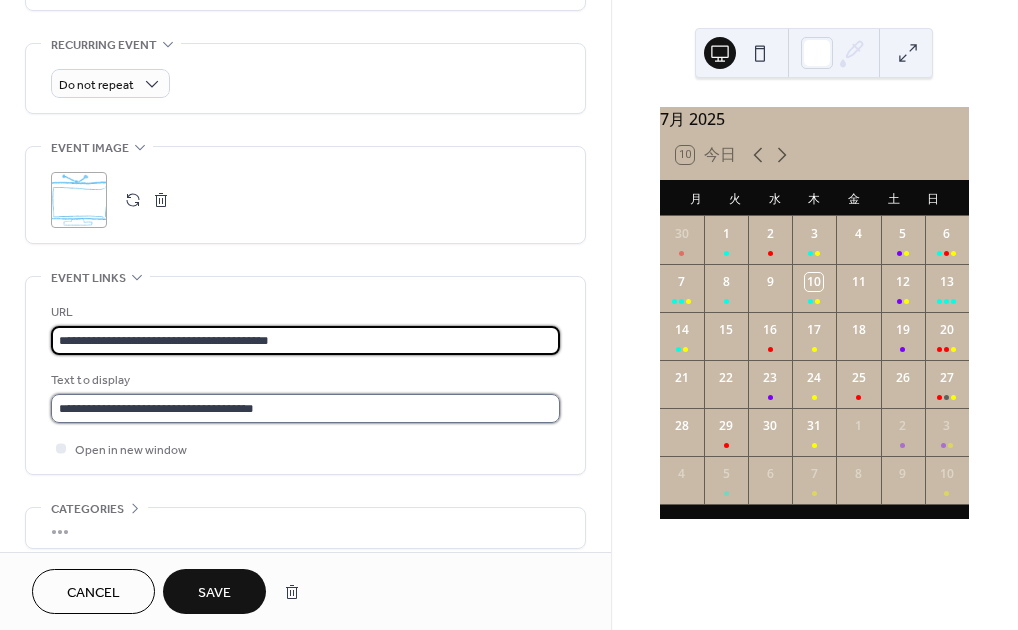 click on "**********" at bounding box center [305, 408] 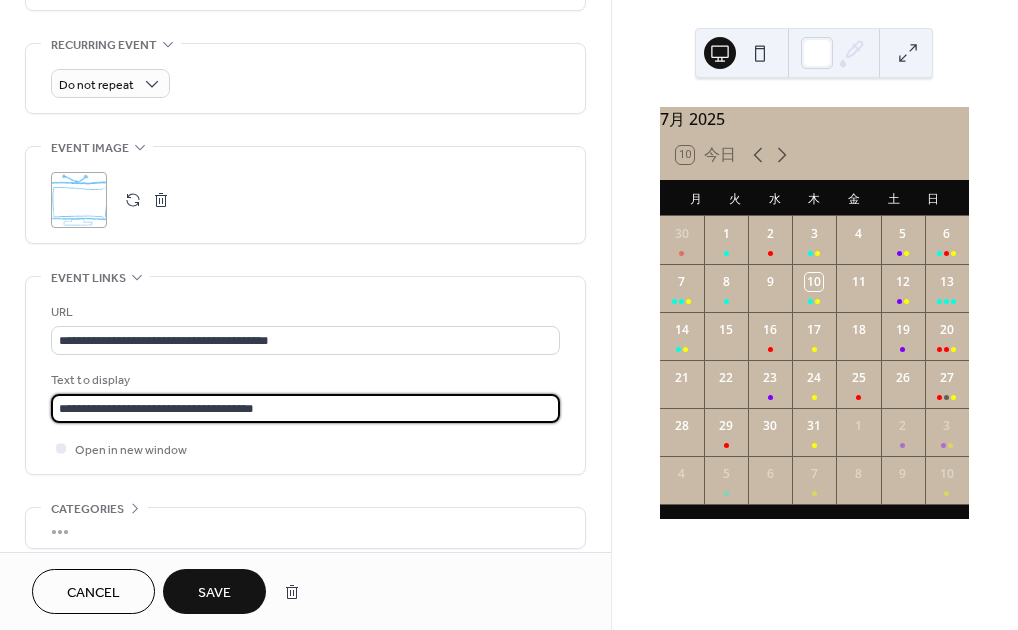 click on "**********" at bounding box center (305, 408) 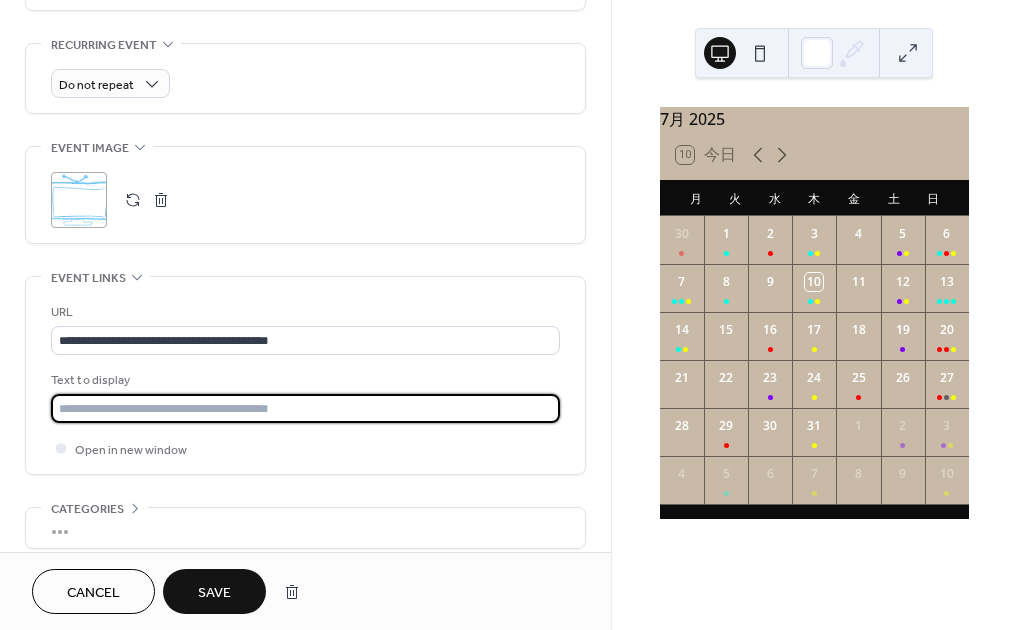 paste on "**********" 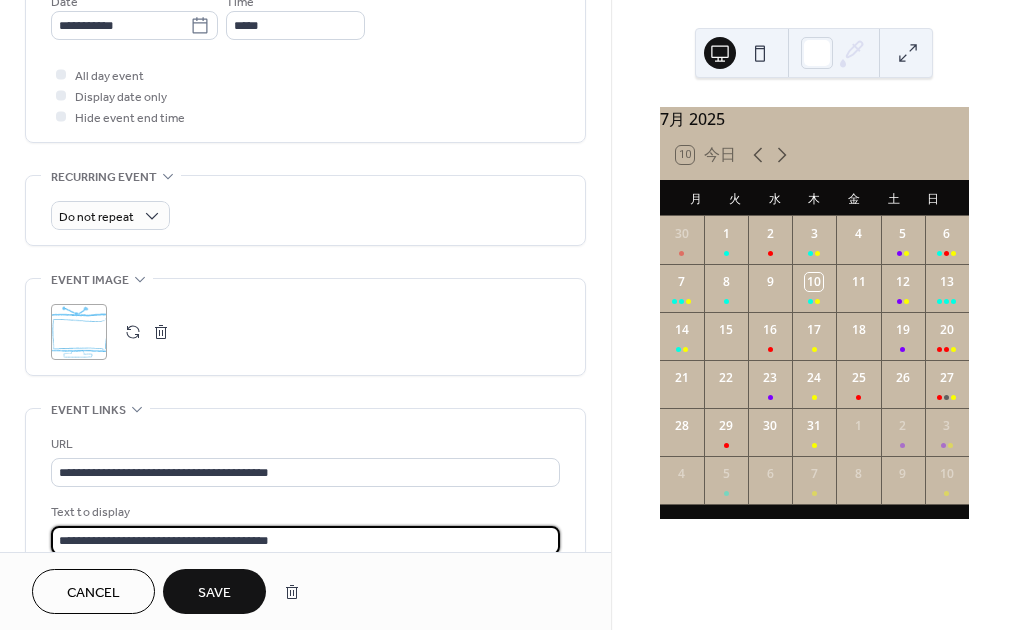 scroll, scrollTop: 807, scrollLeft: 0, axis: vertical 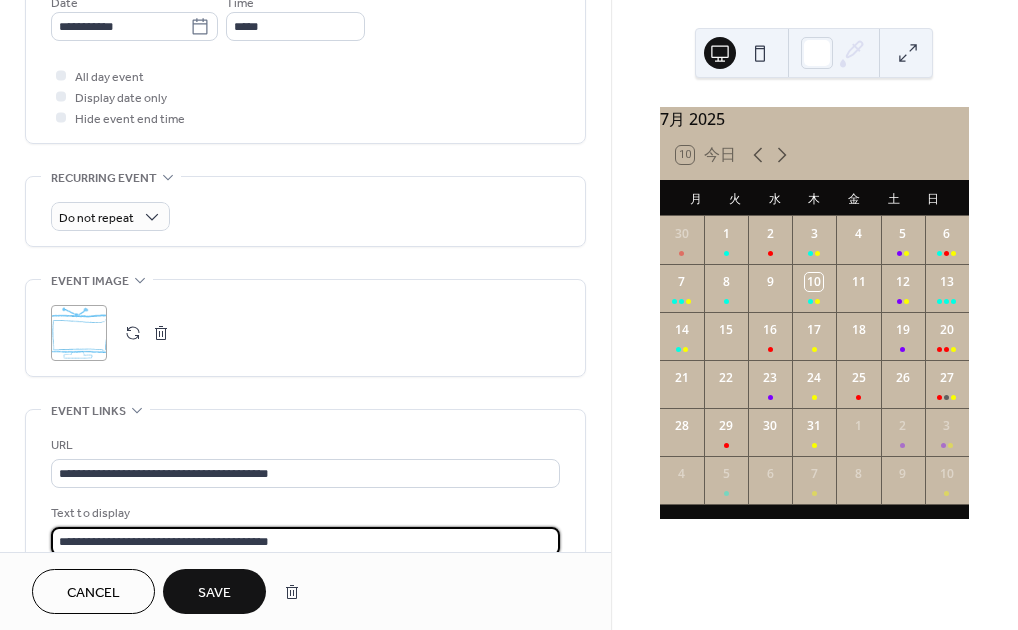 type on "**********" 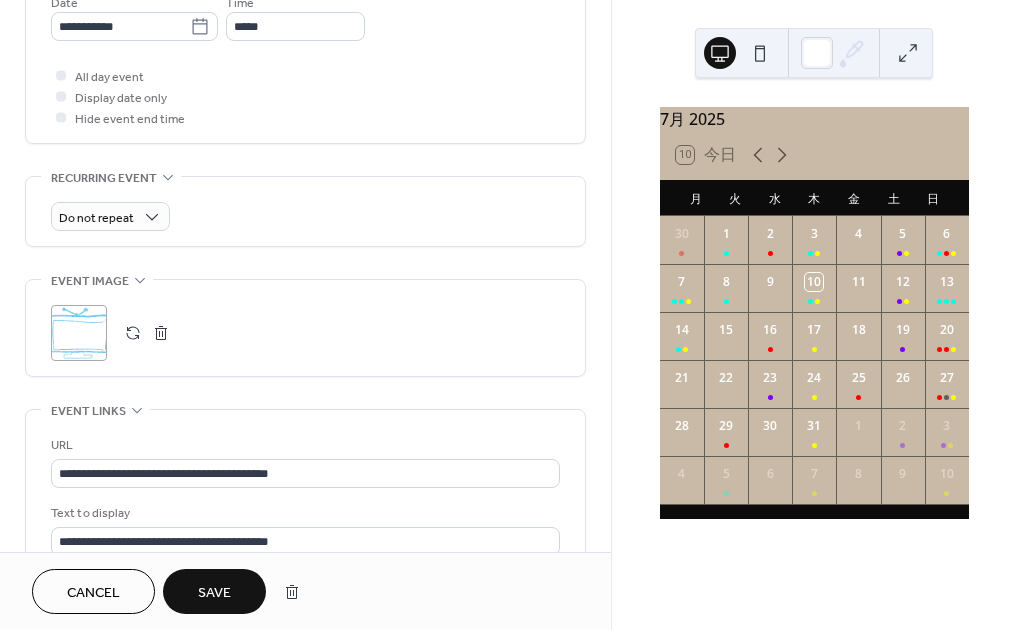 click at bounding box center (133, 333) 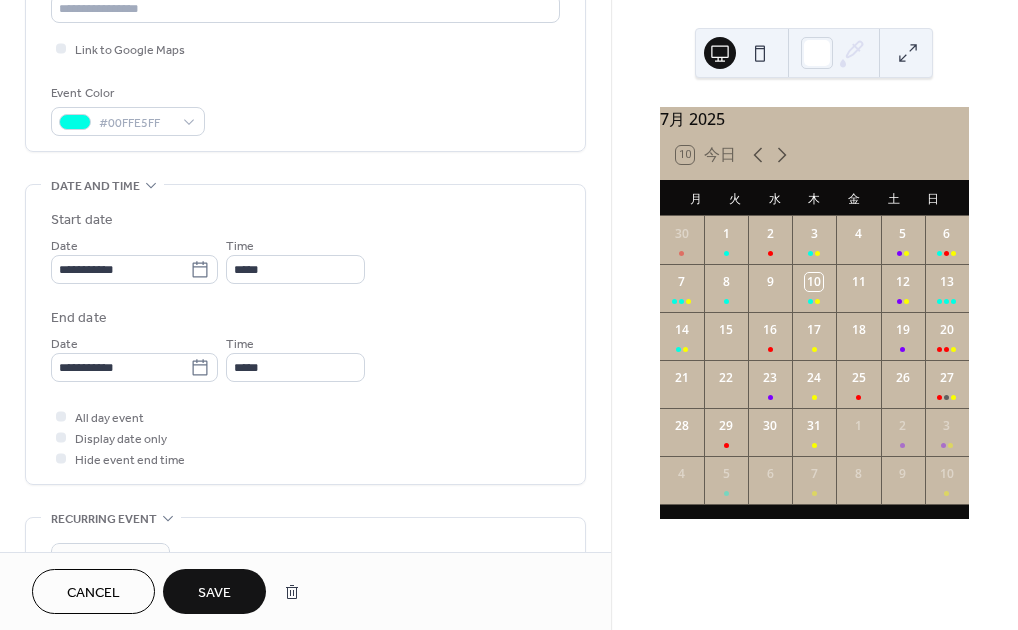 scroll, scrollTop: 454, scrollLeft: 0, axis: vertical 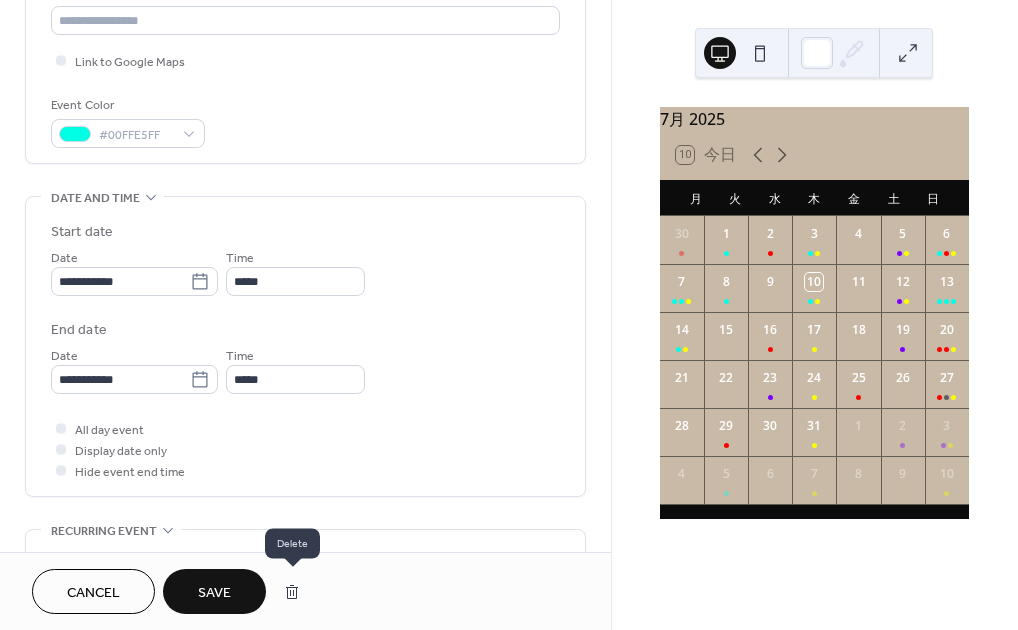 click at bounding box center (292, 592) 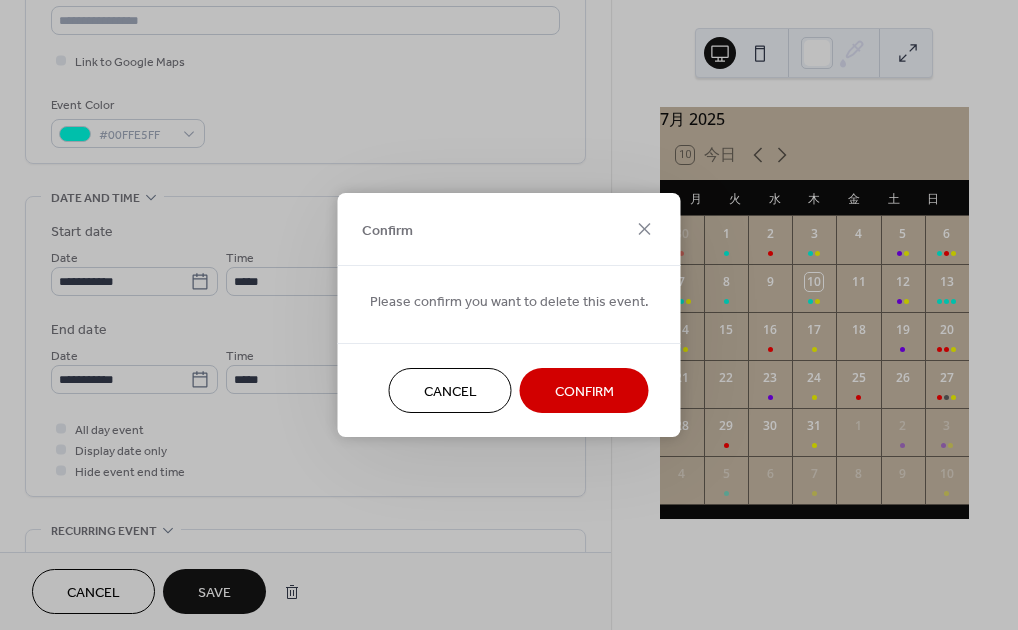 click on "Confirm" at bounding box center [584, 392] 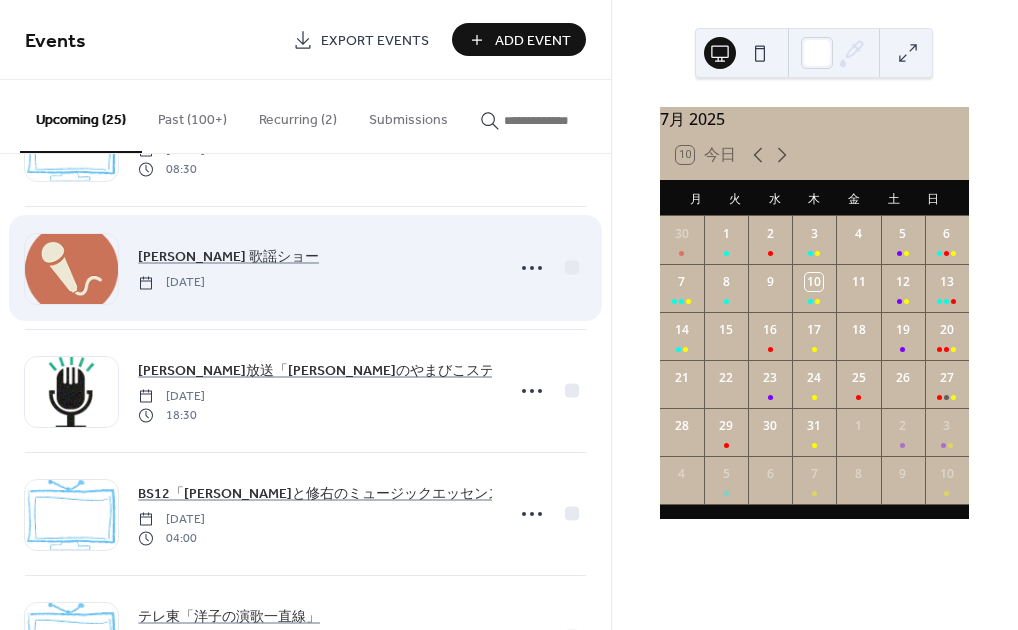 scroll, scrollTop: 90, scrollLeft: 0, axis: vertical 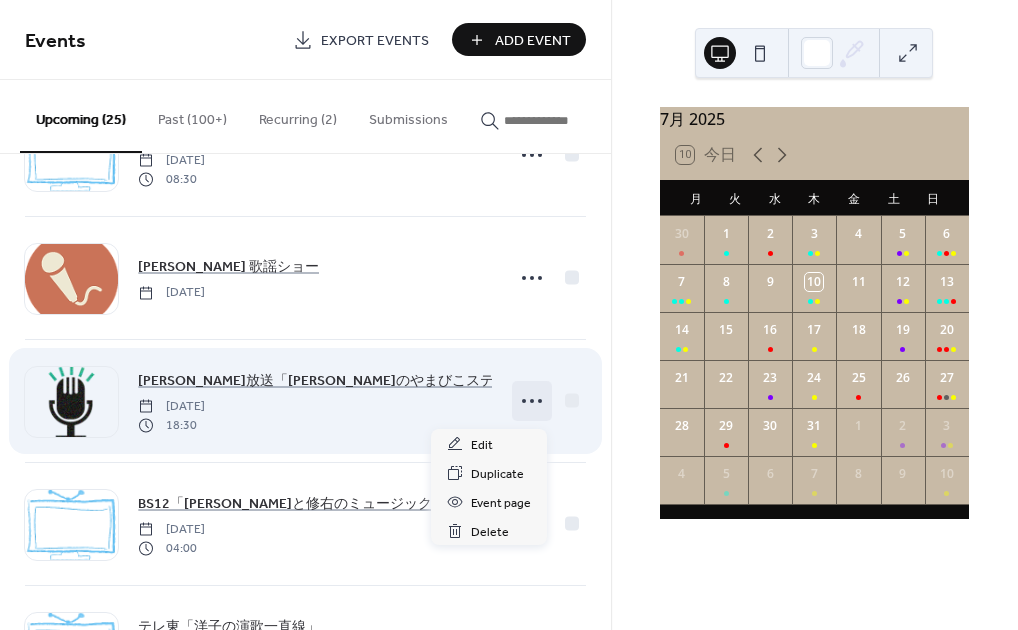 click 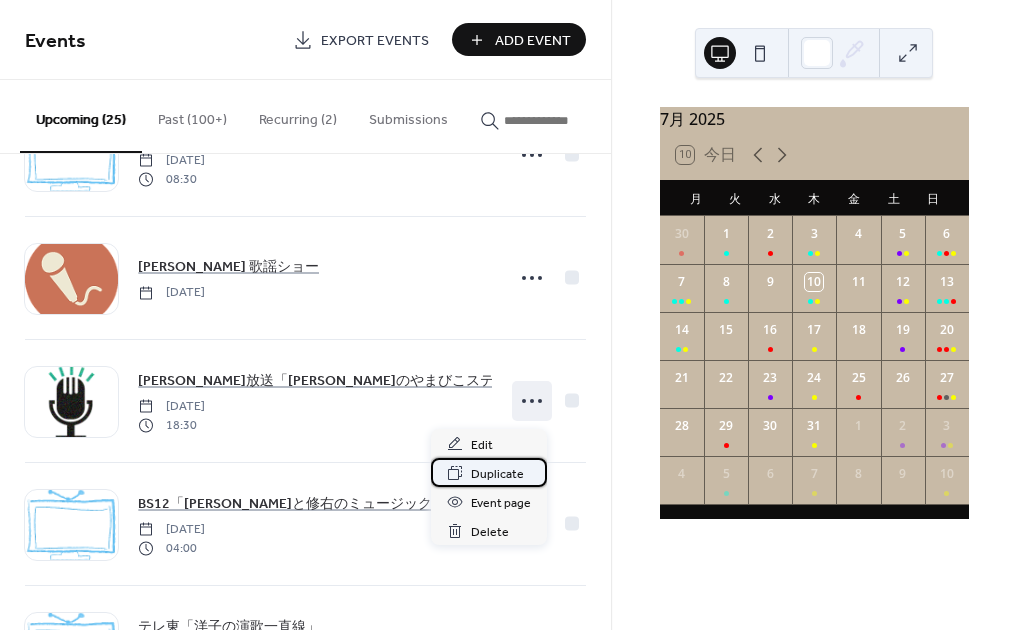 click on "Duplicate" at bounding box center [497, 474] 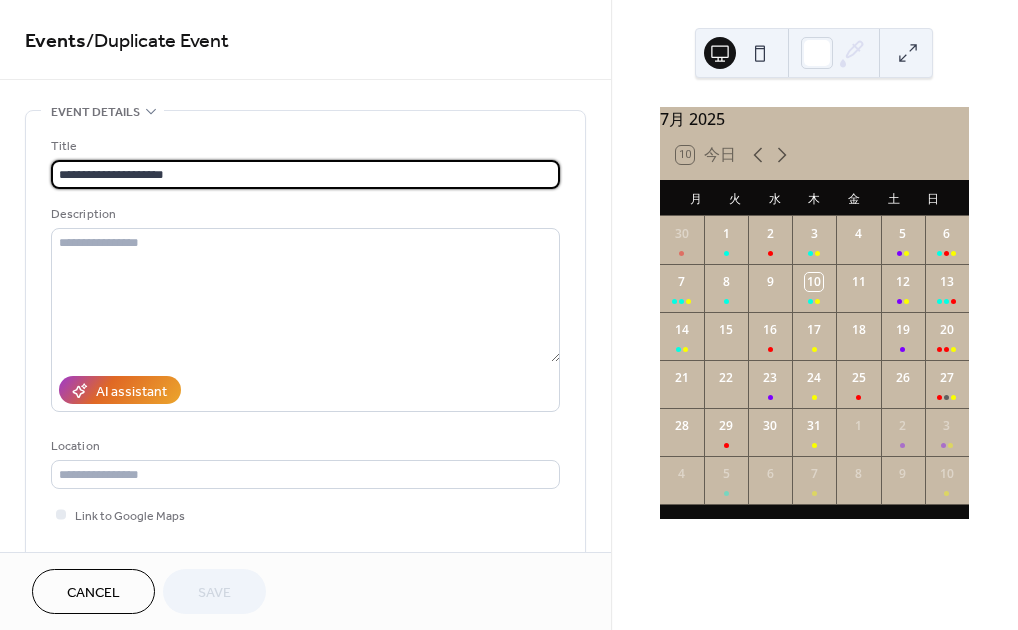 click on "**********" at bounding box center (305, 174) 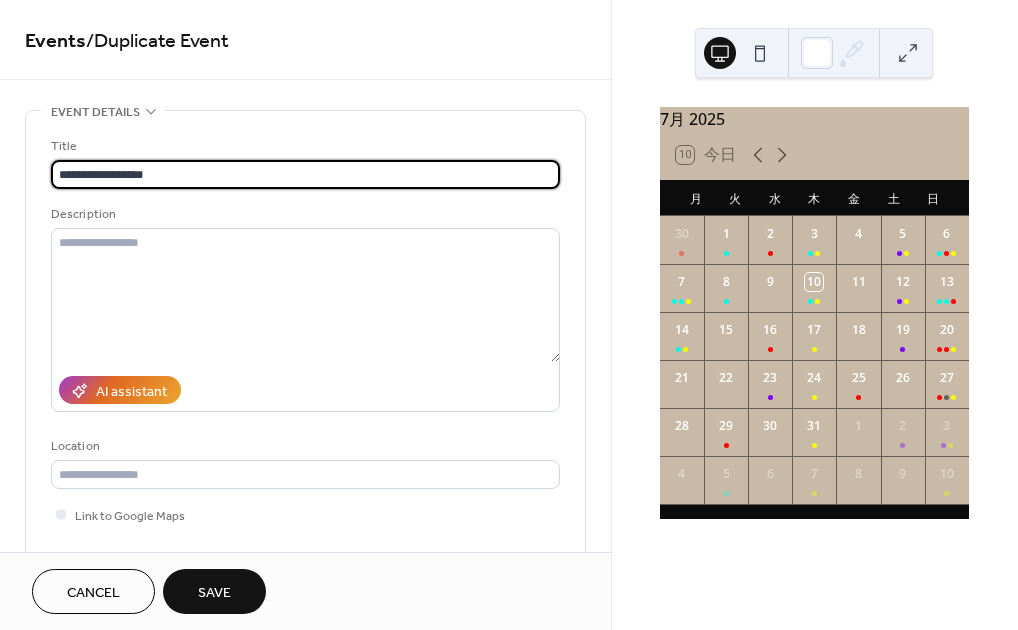 paste on "******" 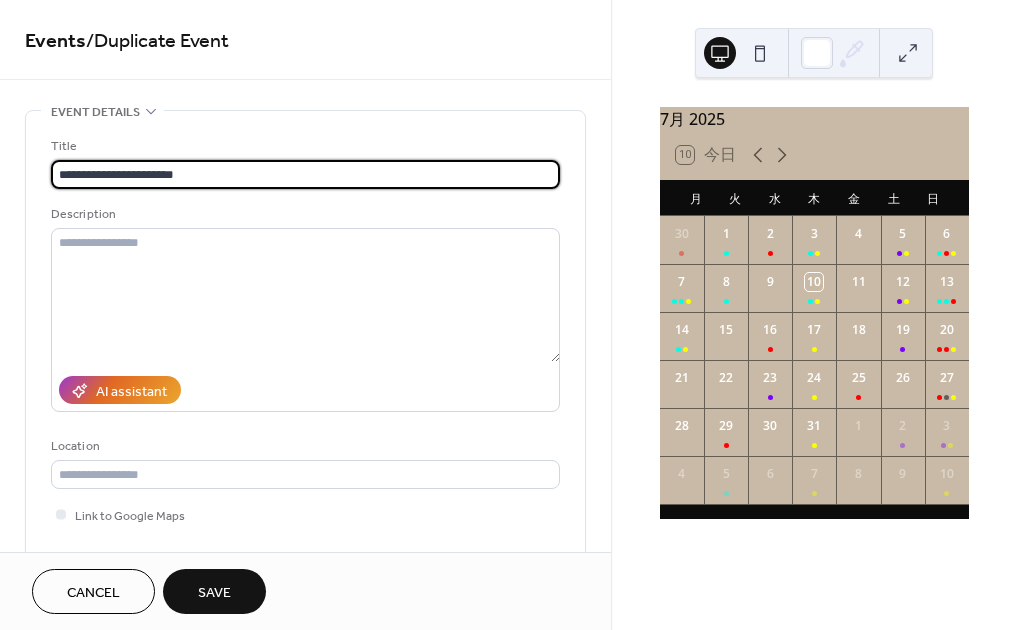 click on "**********" at bounding box center (305, 174) 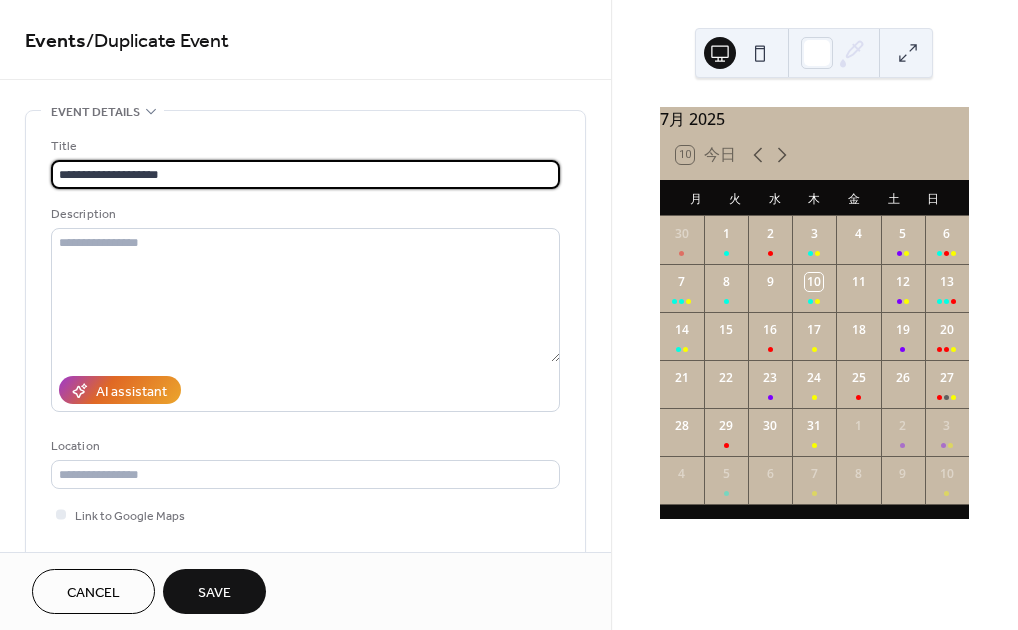 click on "**********" at bounding box center (305, 174) 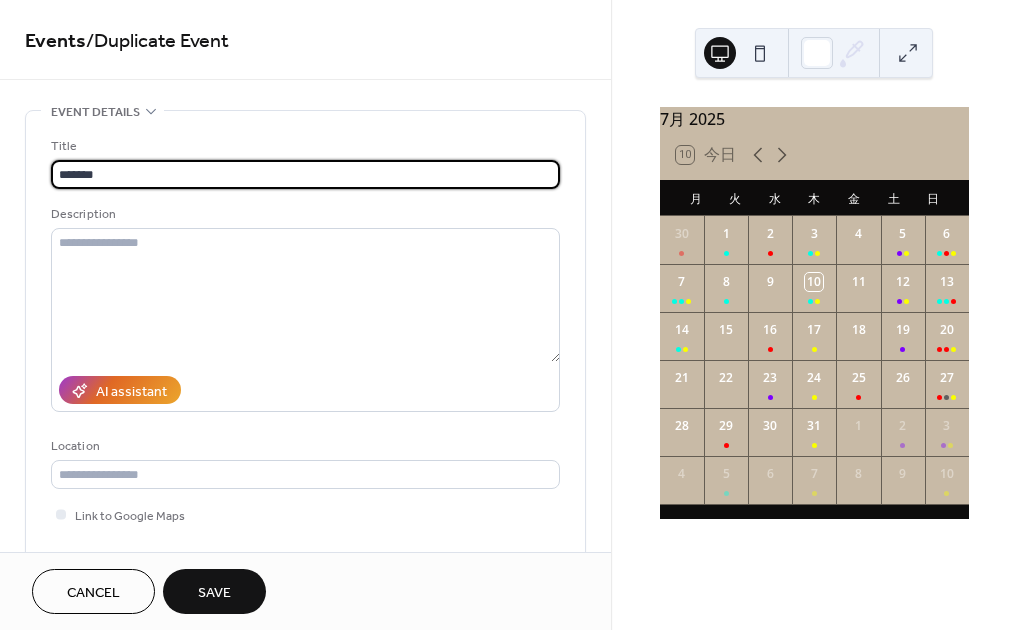 paste on "**********" 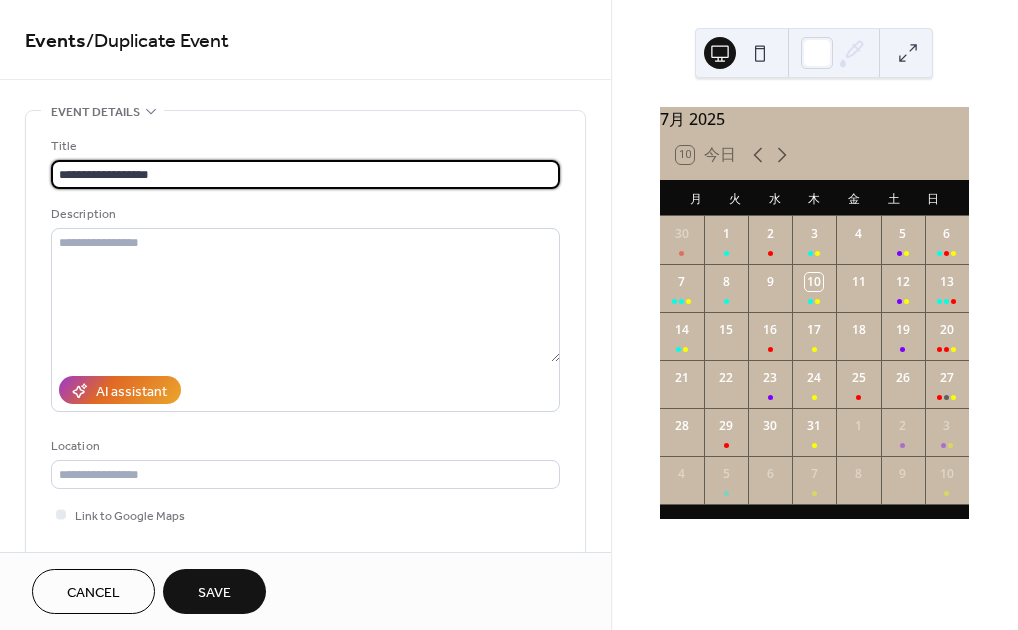 type on "**********" 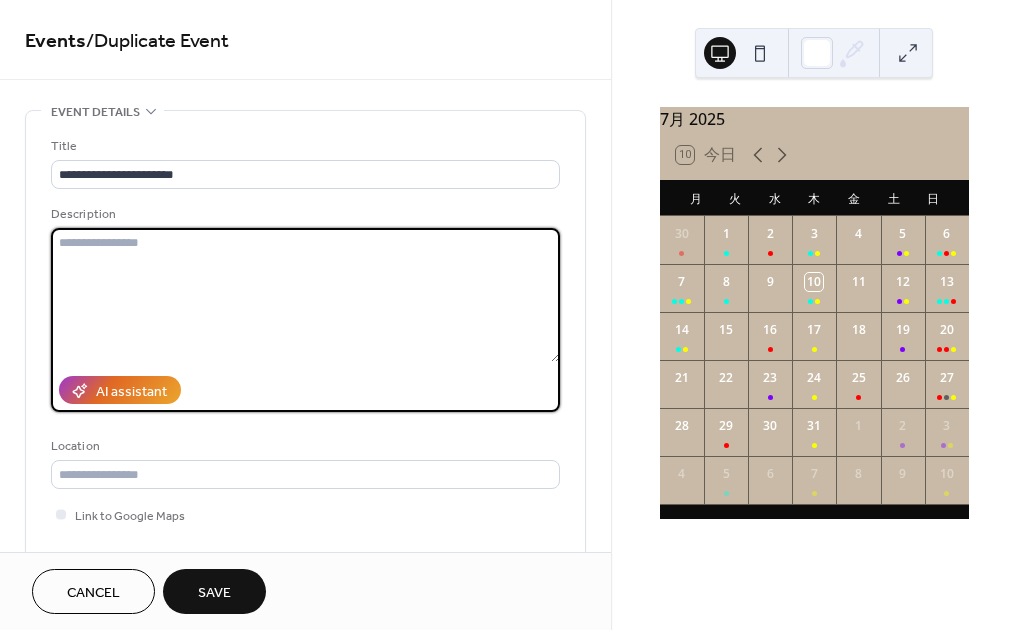 click at bounding box center (305, 295) 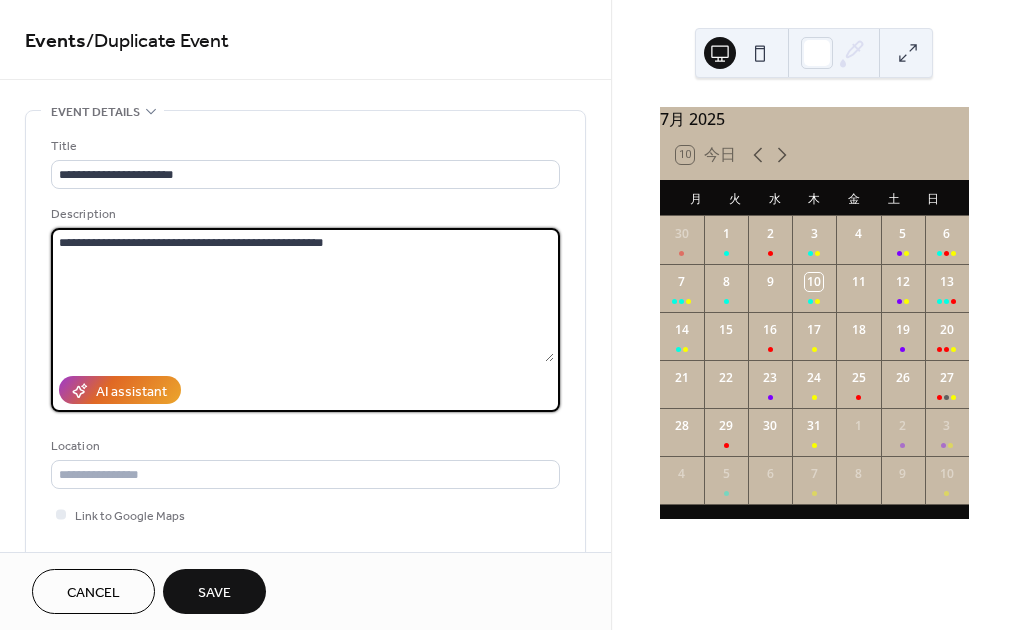 click on "**********" at bounding box center [302, 295] 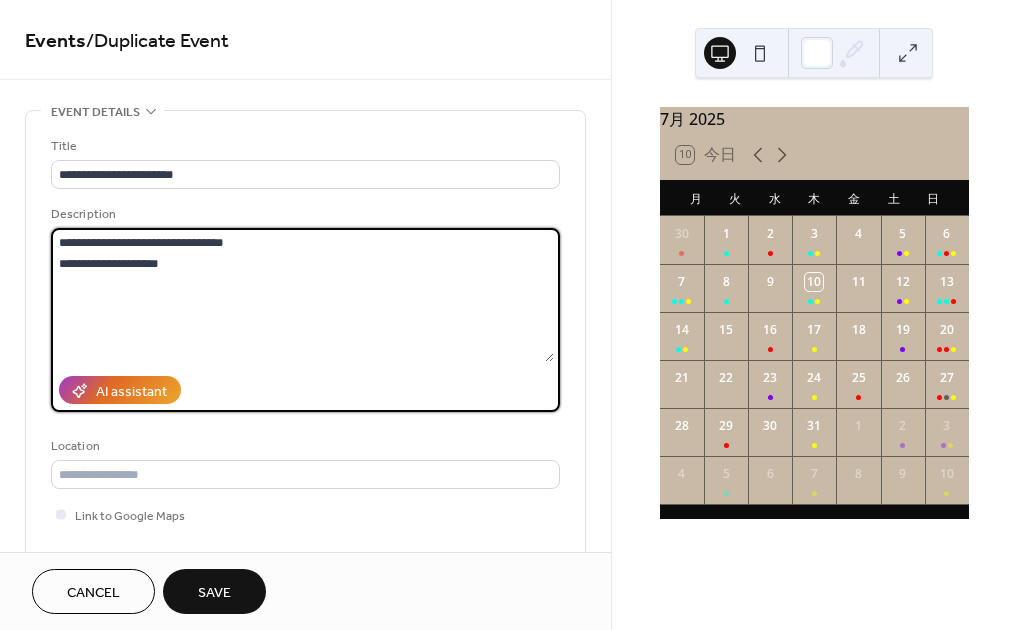click on "**********" at bounding box center (302, 295) 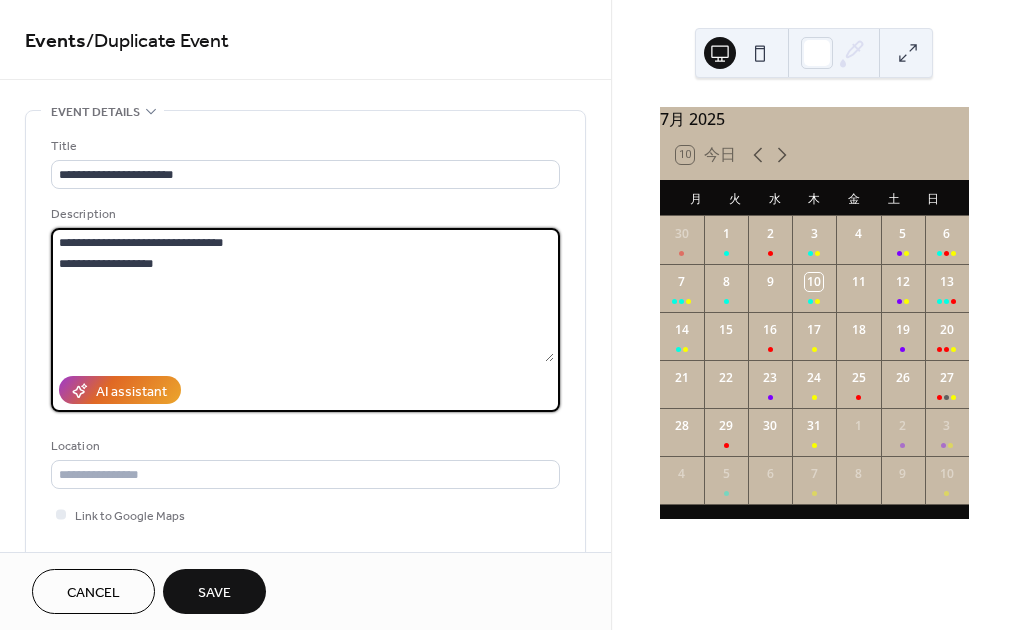 type on "**********" 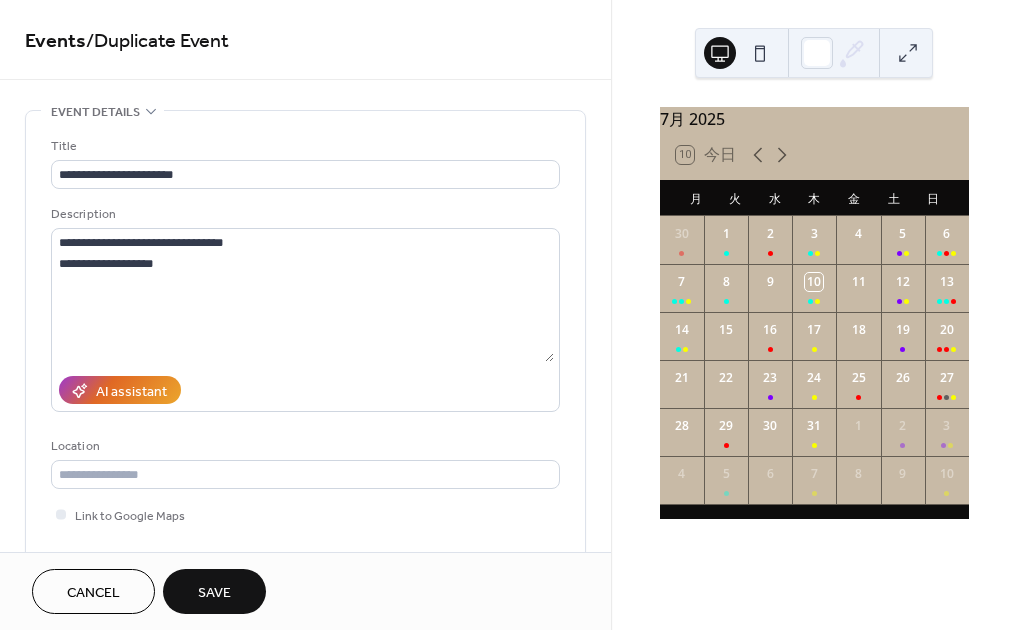 click on "**********" at bounding box center (305, 369) 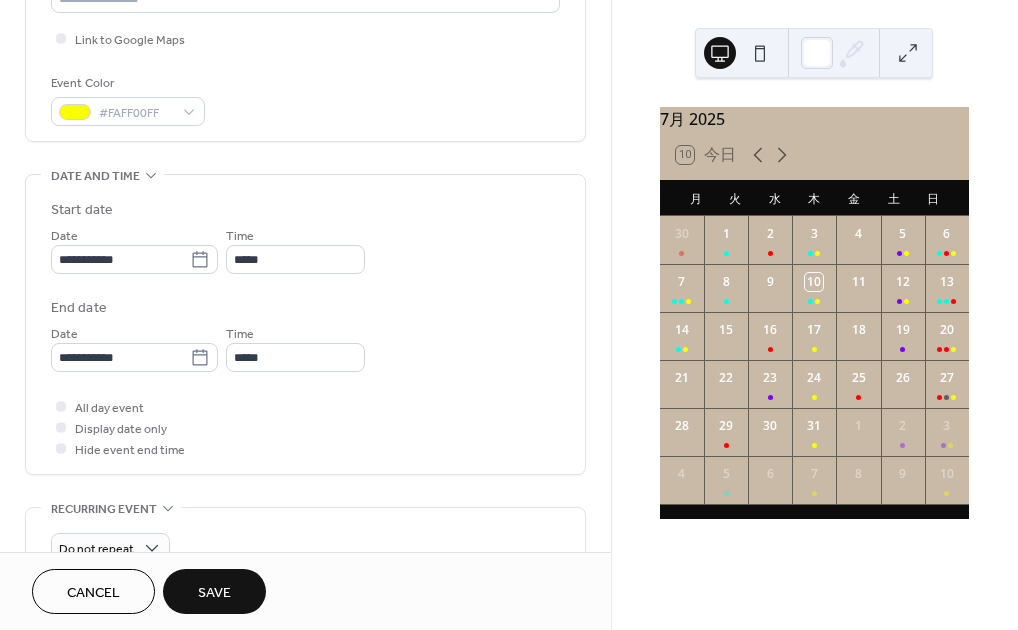 scroll, scrollTop: 476, scrollLeft: 0, axis: vertical 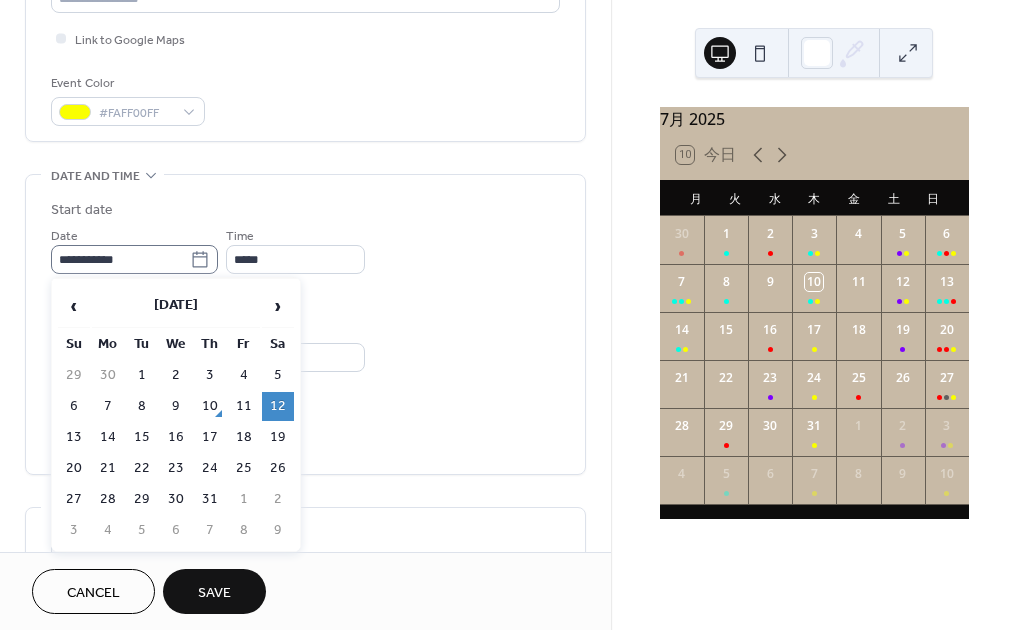 click 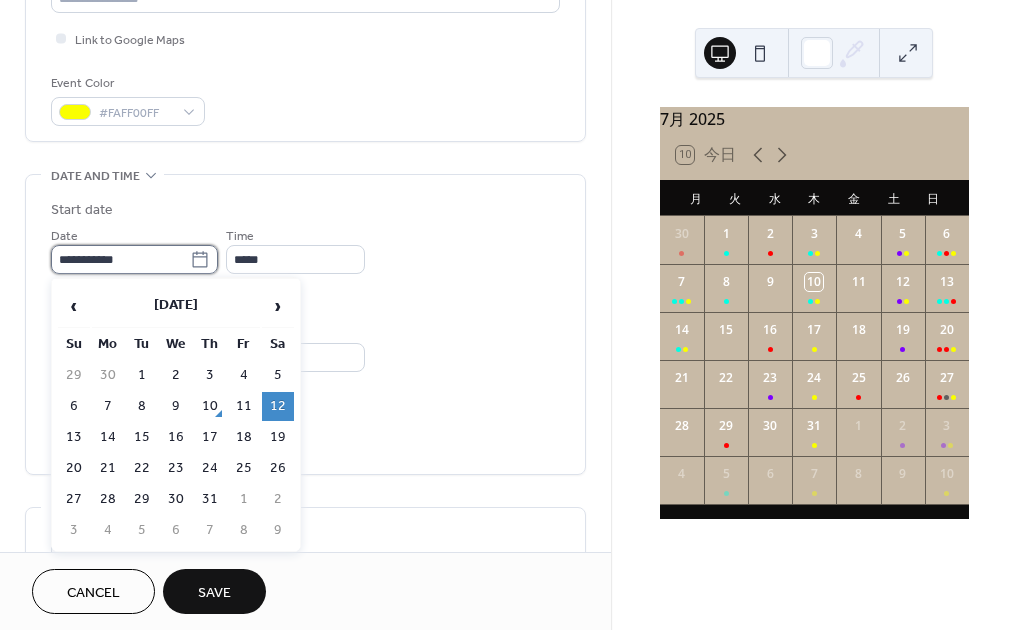click on "**********" at bounding box center (120, 259) 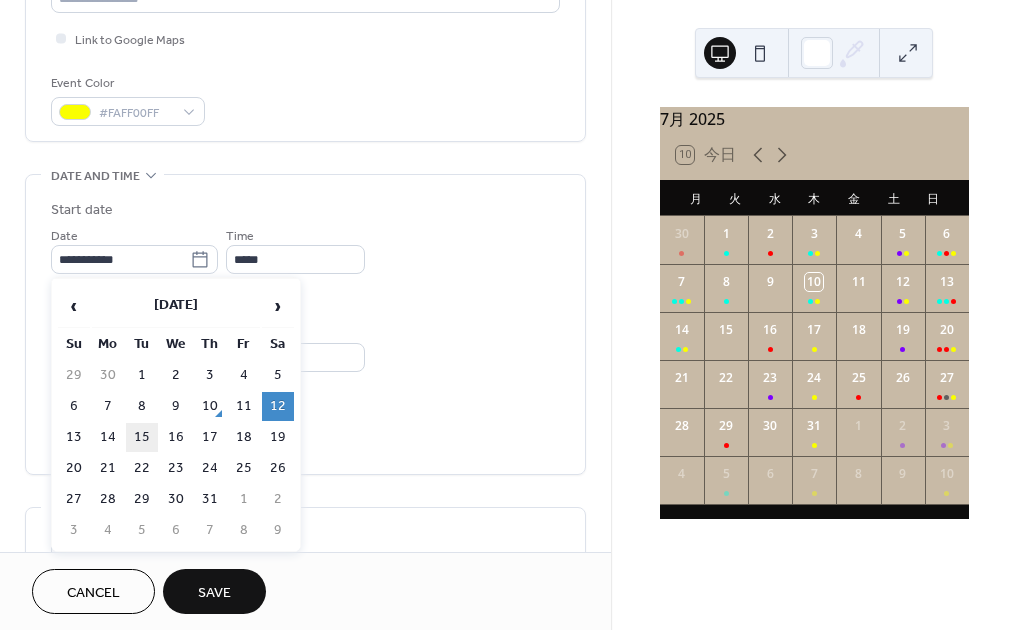 click on "15" at bounding box center [142, 437] 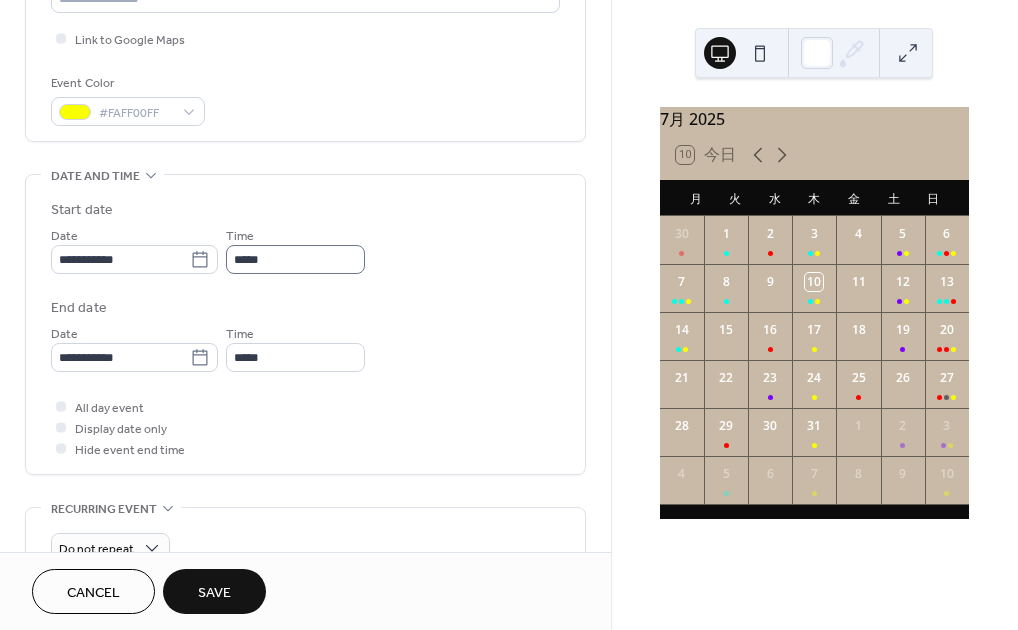 scroll, scrollTop: 1, scrollLeft: 0, axis: vertical 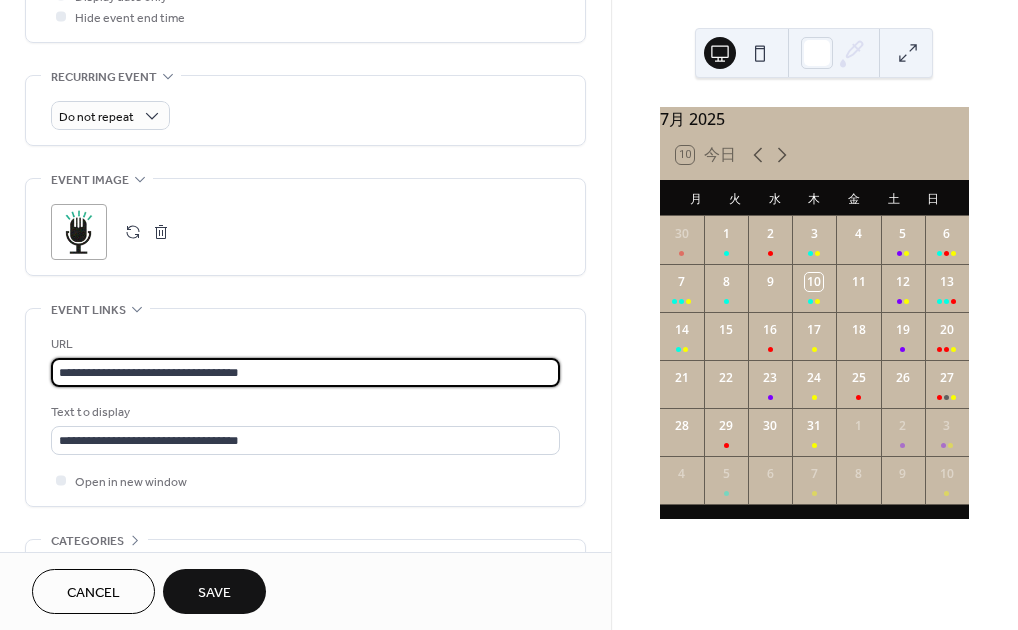 drag, startPoint x: 295, startPoint y: 361, endPoint x: 38, endPoint y: 343, distance: 257.62958 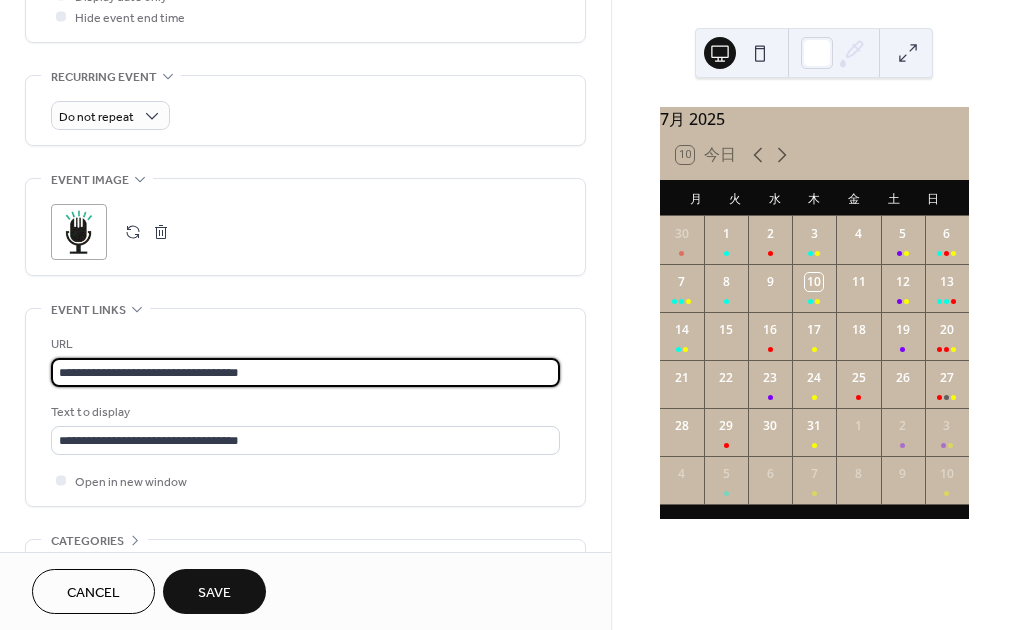 click on "**********" at bounding box center [305, 407] 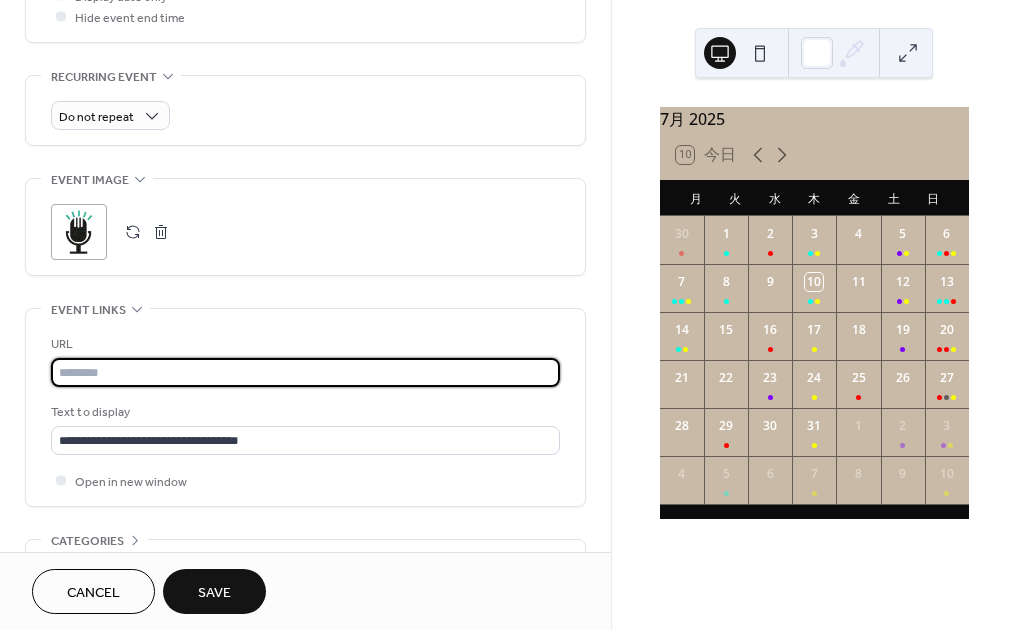 paste on "**********" 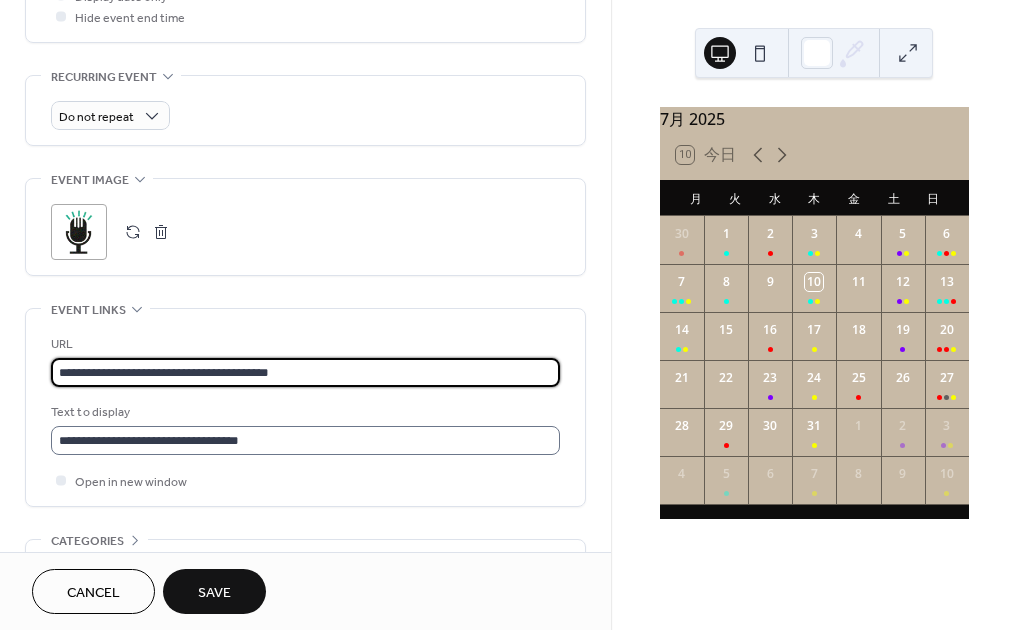 type on "**********" 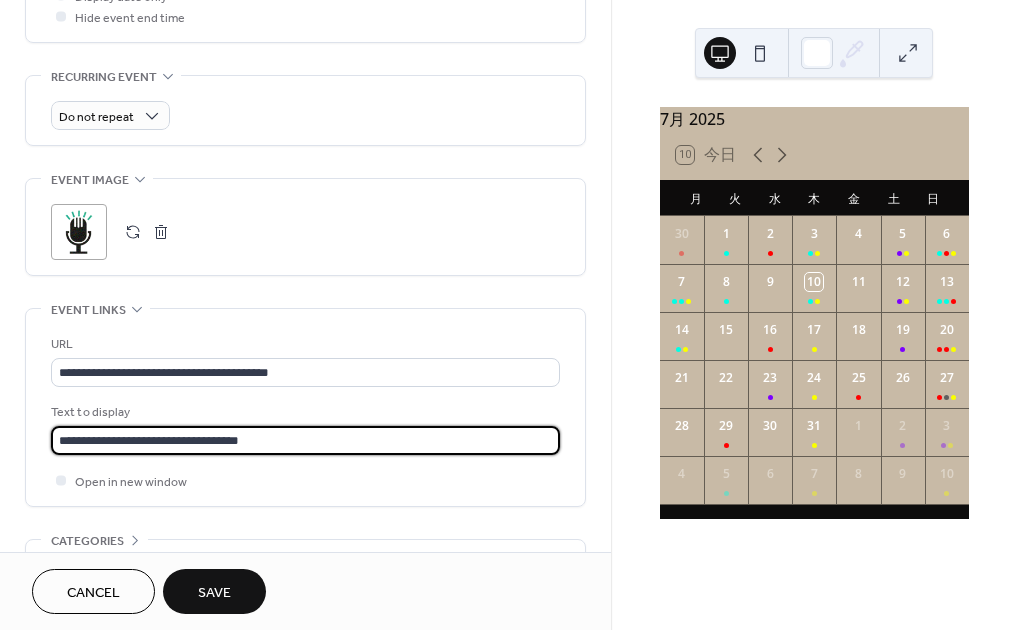 click on "**********" at bounding box center (305, 440) 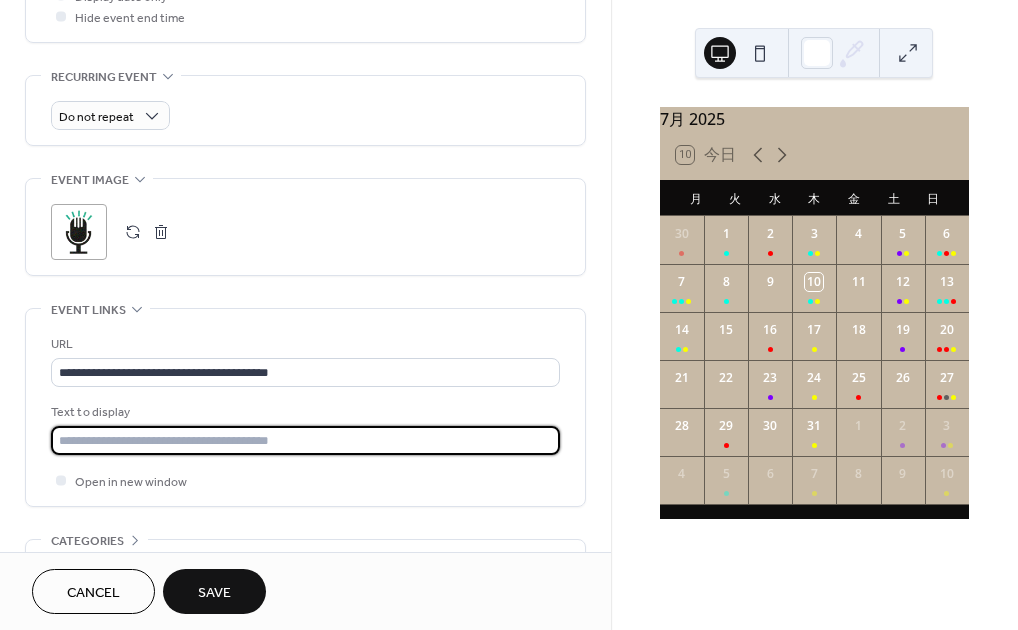paste on "**********" 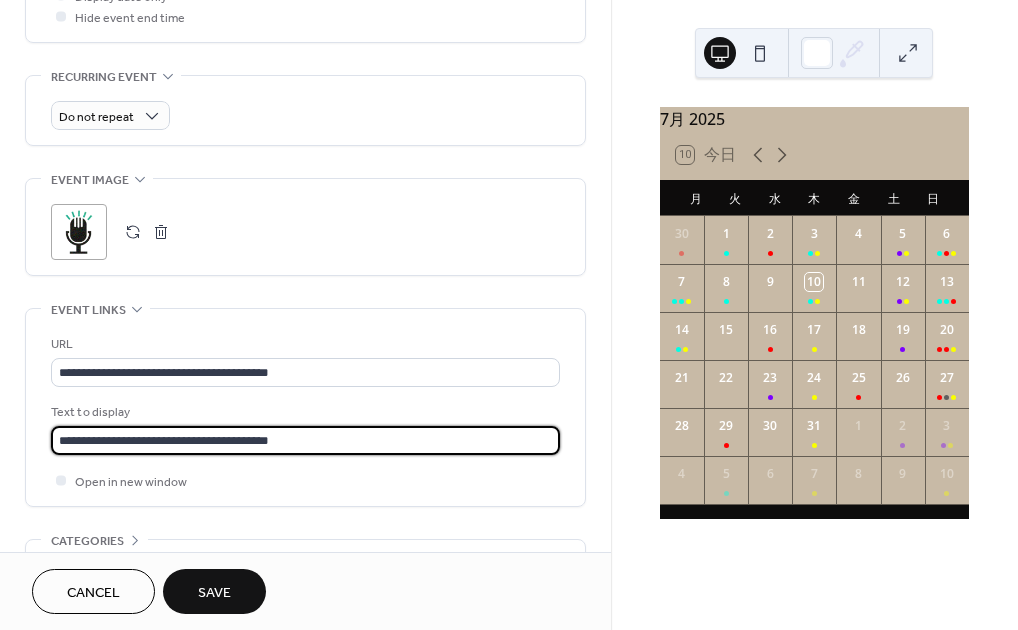 type on "**********" 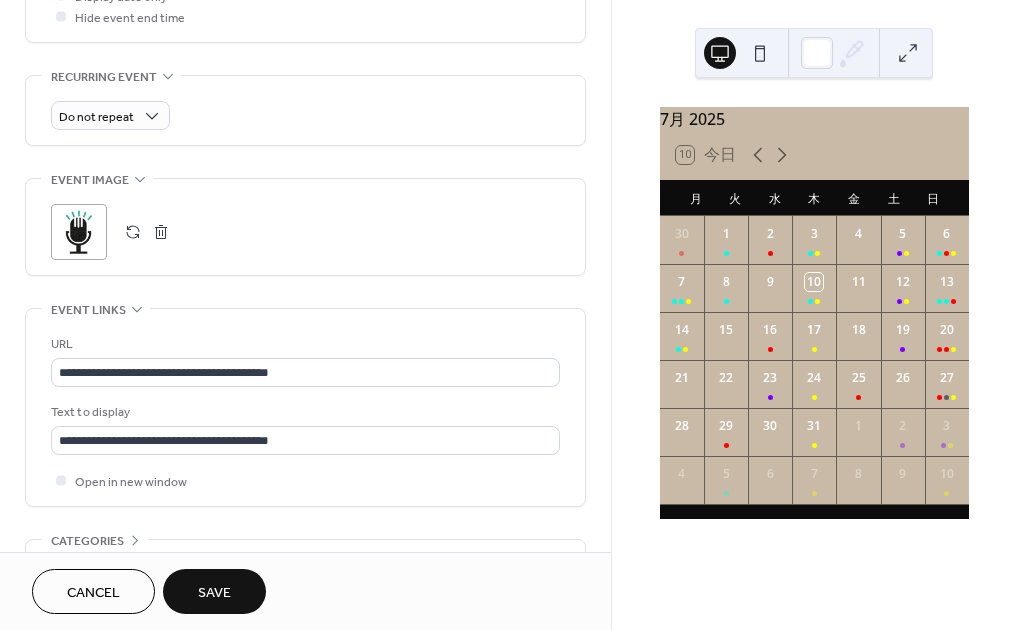 click on "**********" at bounding box center (305, -72) 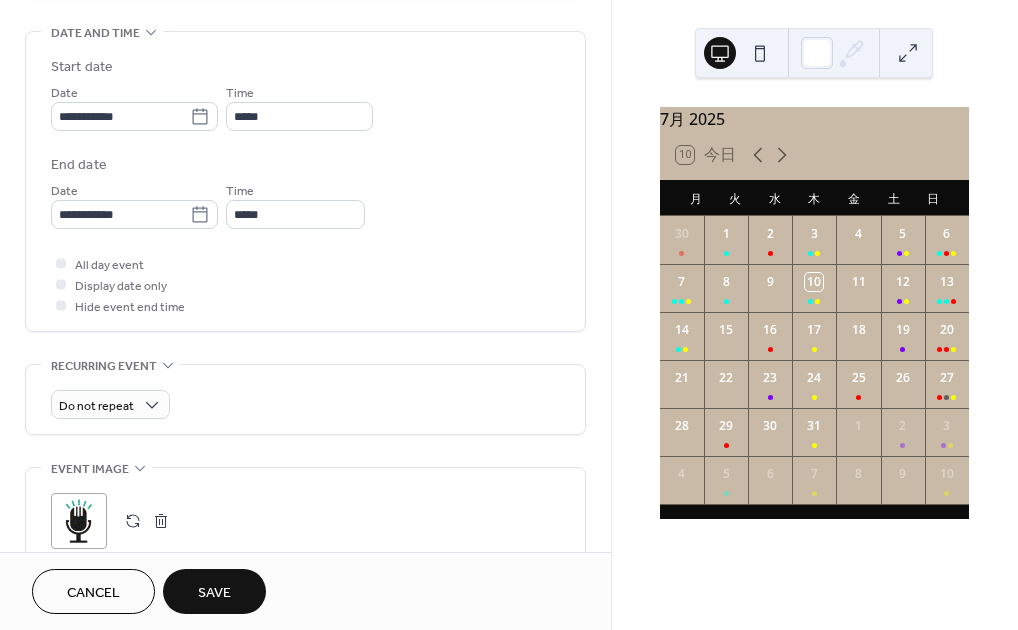 scroll, scrollTop: 616, scrollLeft: 0, axis: vertical 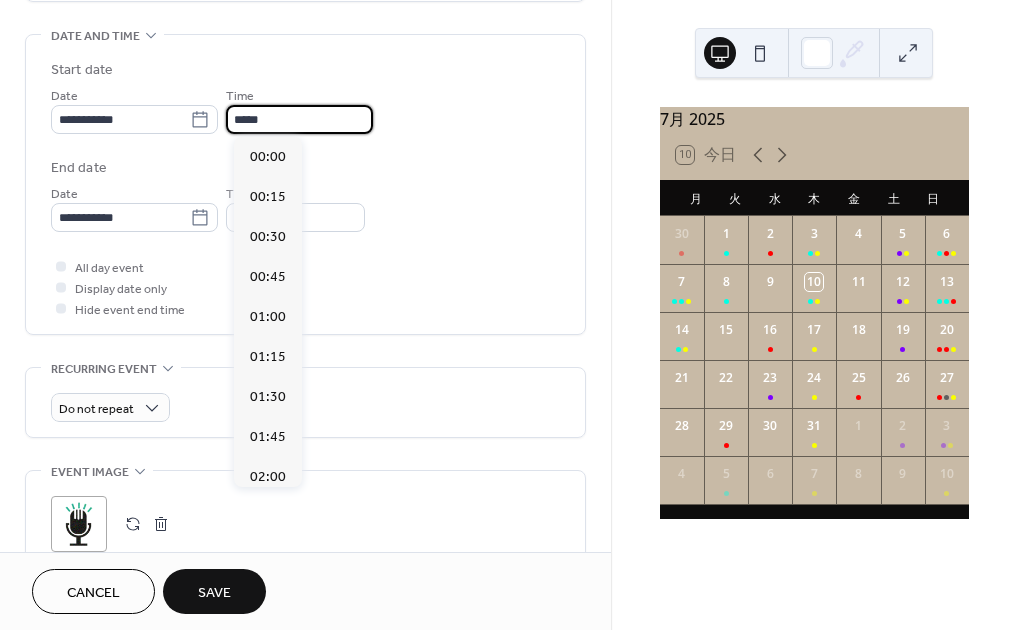 click on "*****" at bounding box center (299, 119) 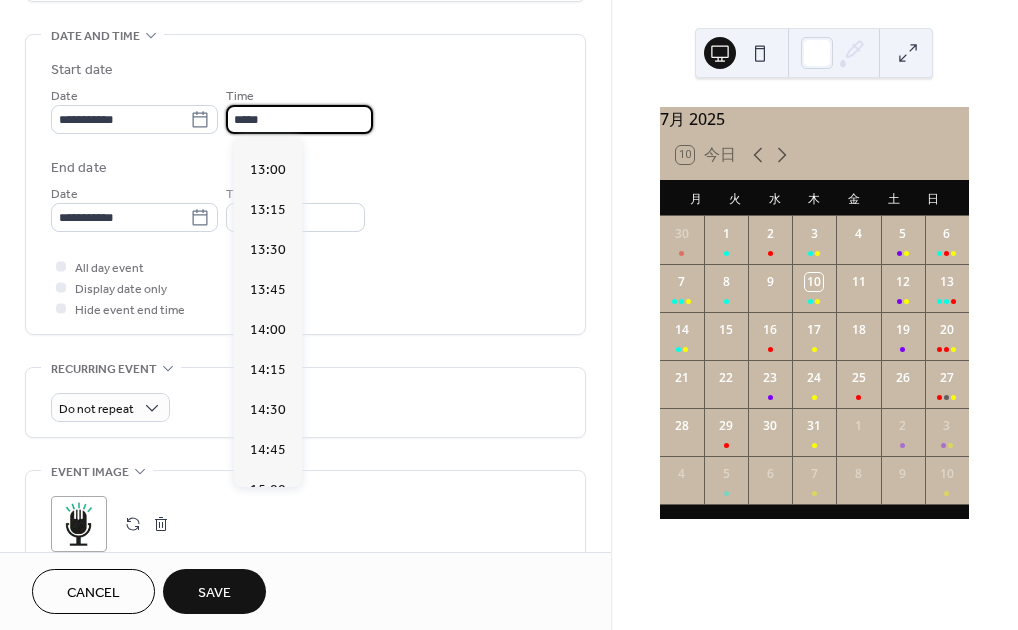 scroll, scrollTop: 2064, scrollLeft: 0, axis: vertical 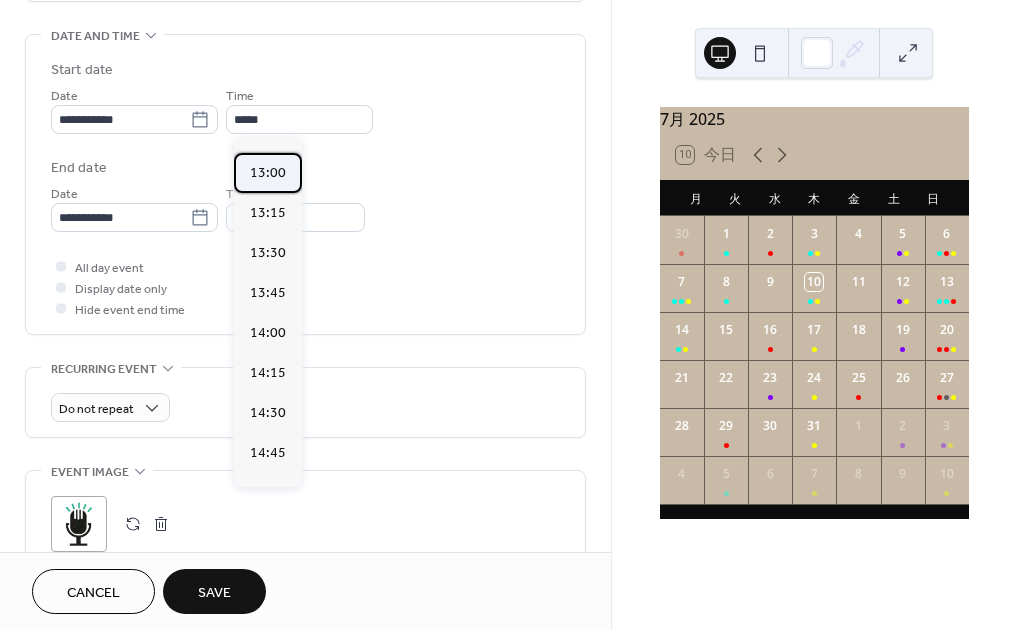 click on "13:00" at bounding box center [268, 172] 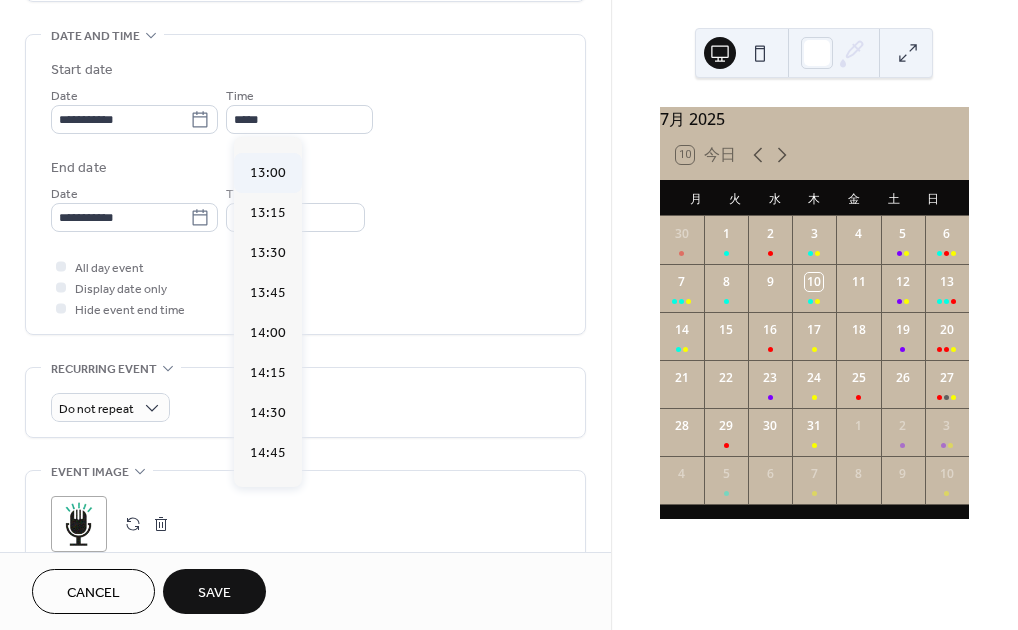 type on "*****" 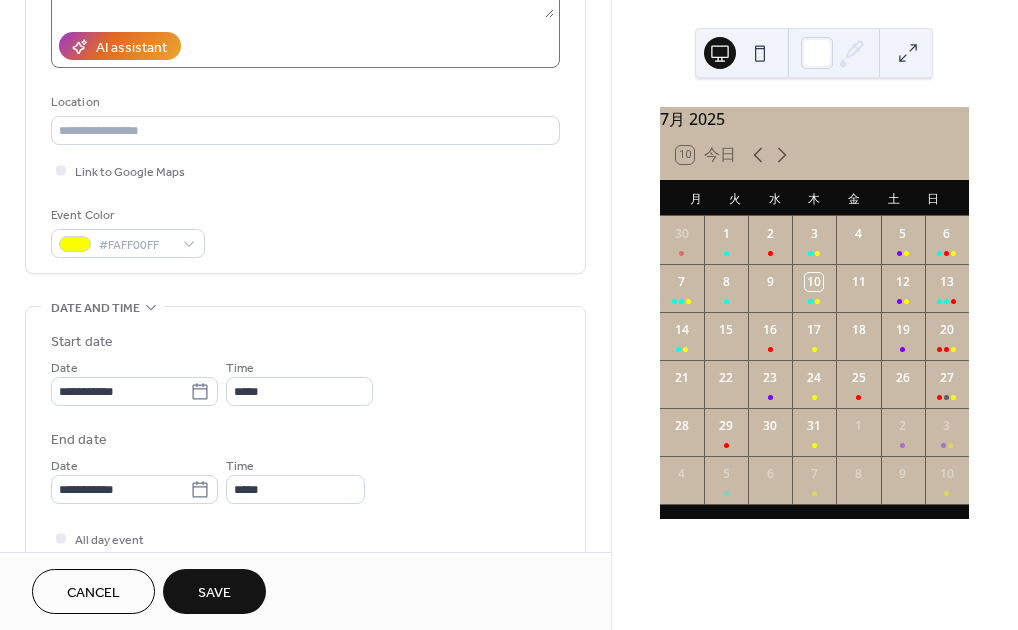 scroll, scrollTop: 346, scrollLeft: 0, axis: vertical 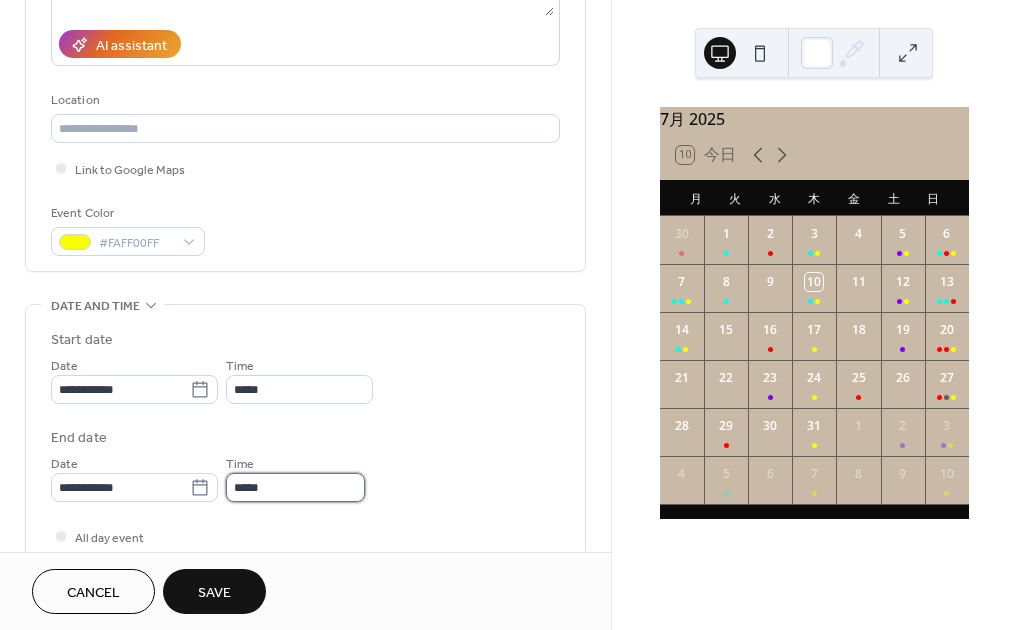click on "*****" at bounding box center (295, 487) 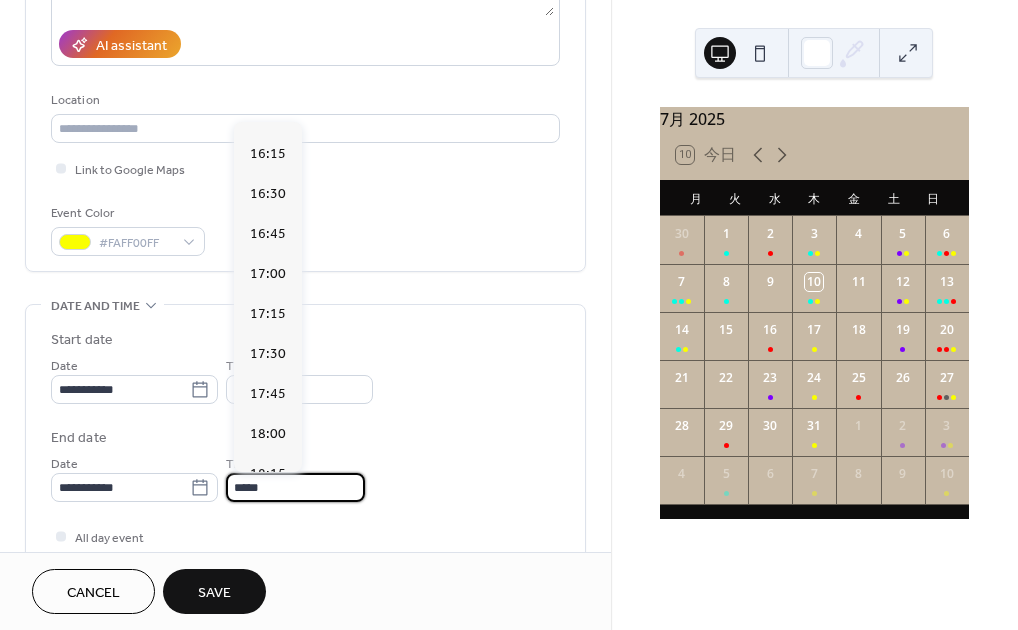 scroll, scrollTop: 468, scrollLeft: 0, axis: vertical 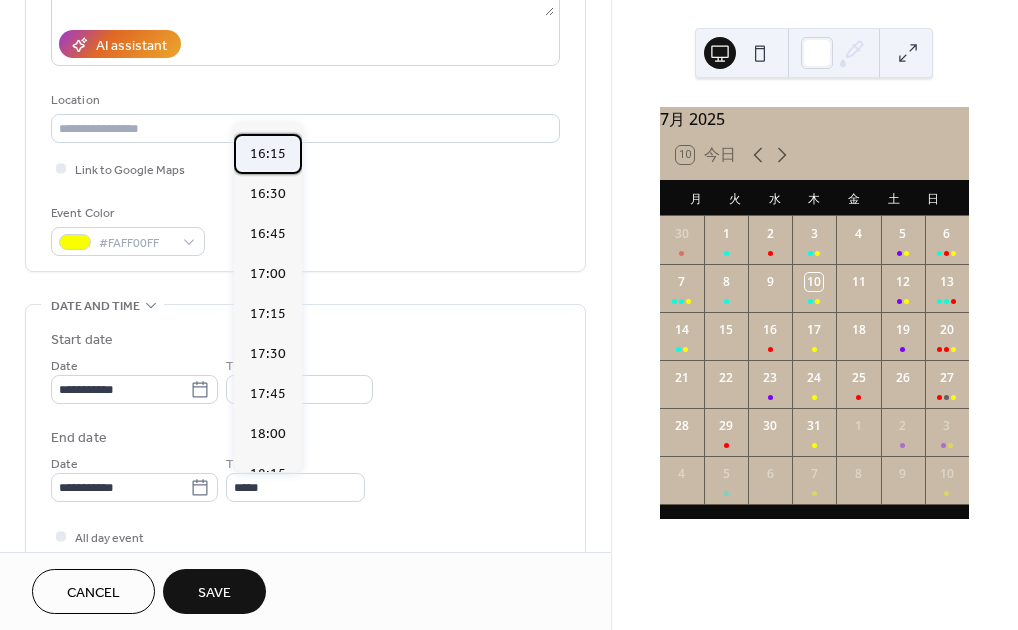 click on "16:15" at bounding box center [268, 154] 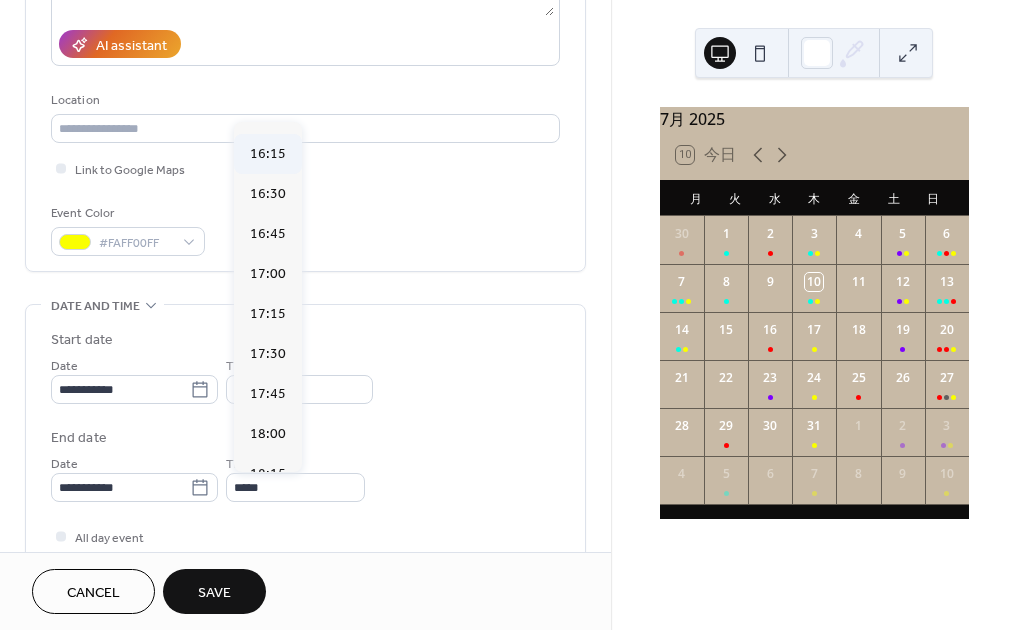 type on "*****" 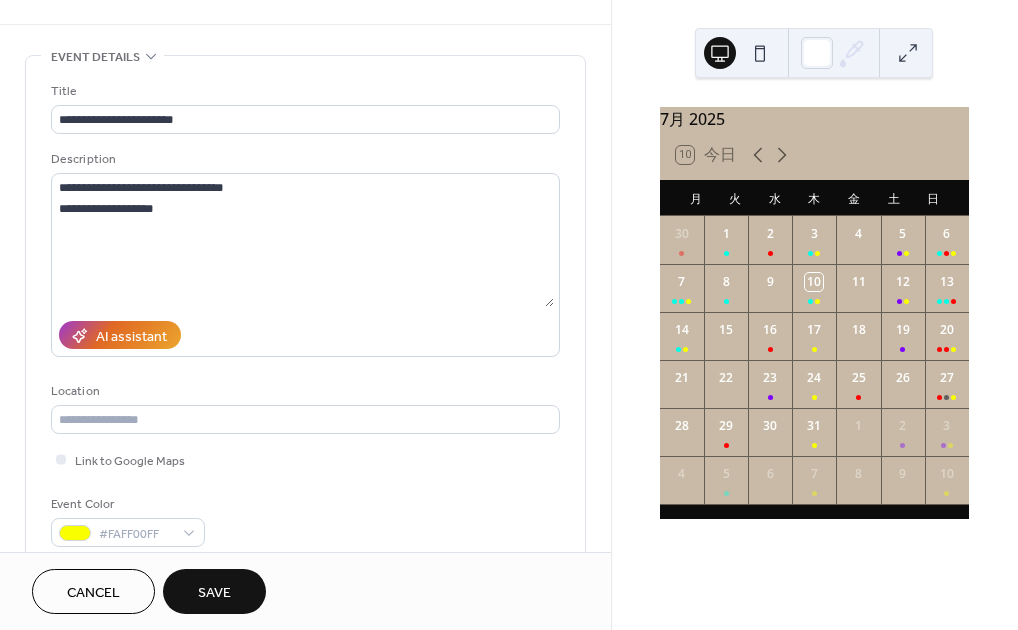 scroll, scrollTop: 0, scrollLeft: 0, axis: both 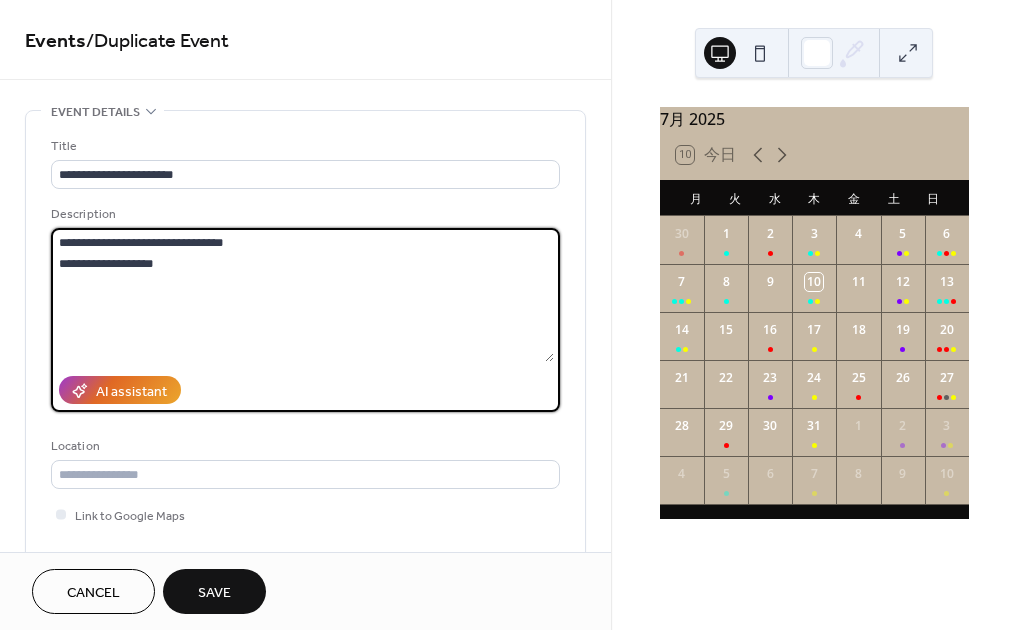 click on "**********" at bounding box center [302, 295] 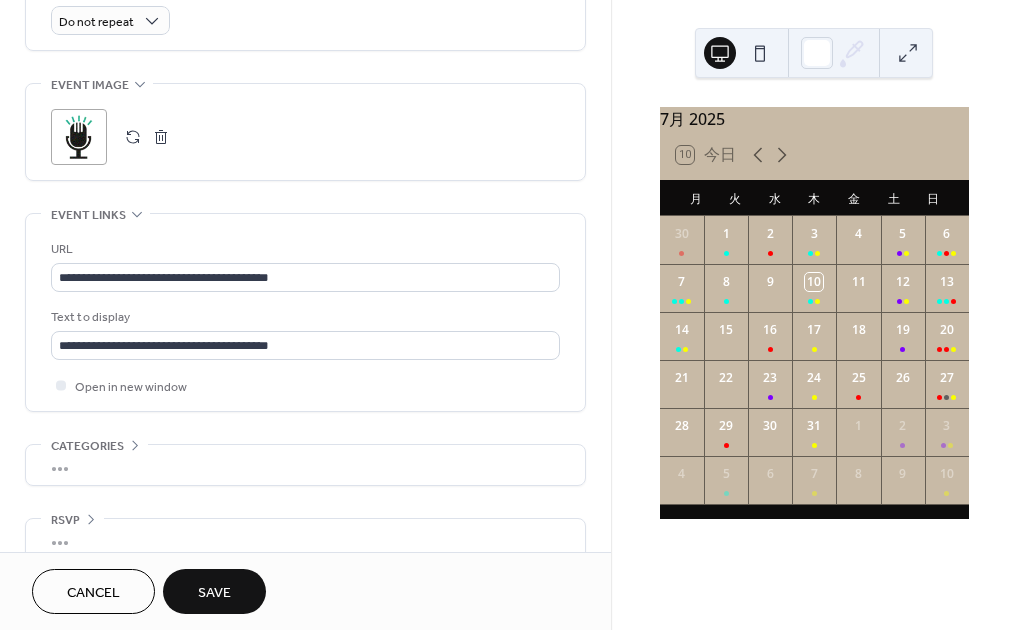 scroll, scrollTop: 1004, scrollLeft: 0, axis: vertical 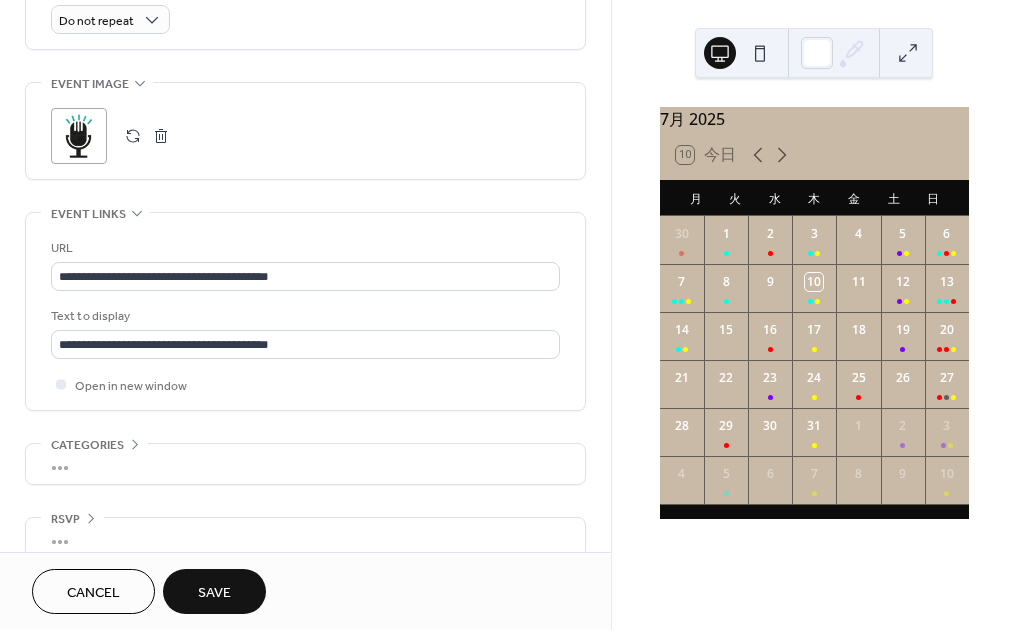 click on "Save" at bounding box center [214, 593] 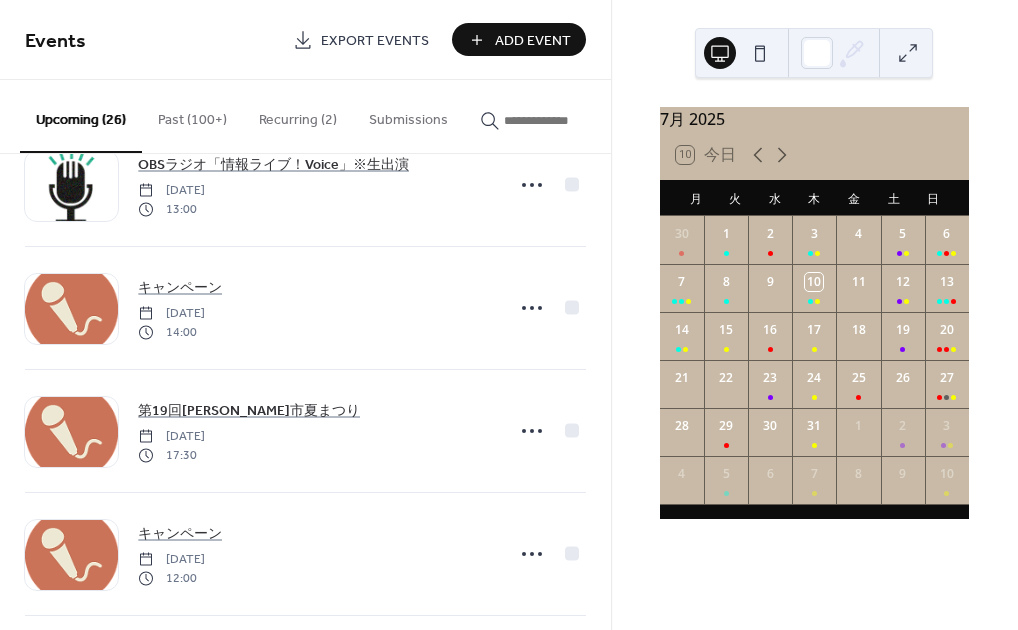 scroll, scrollTop: 1288, scrollLeft: 0, axis: vertical 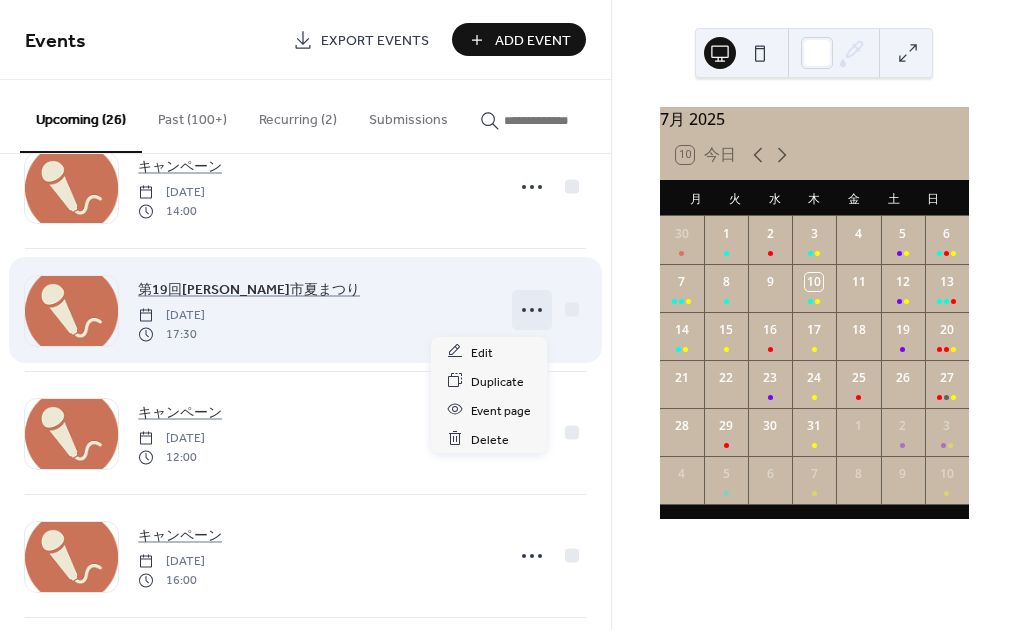 click 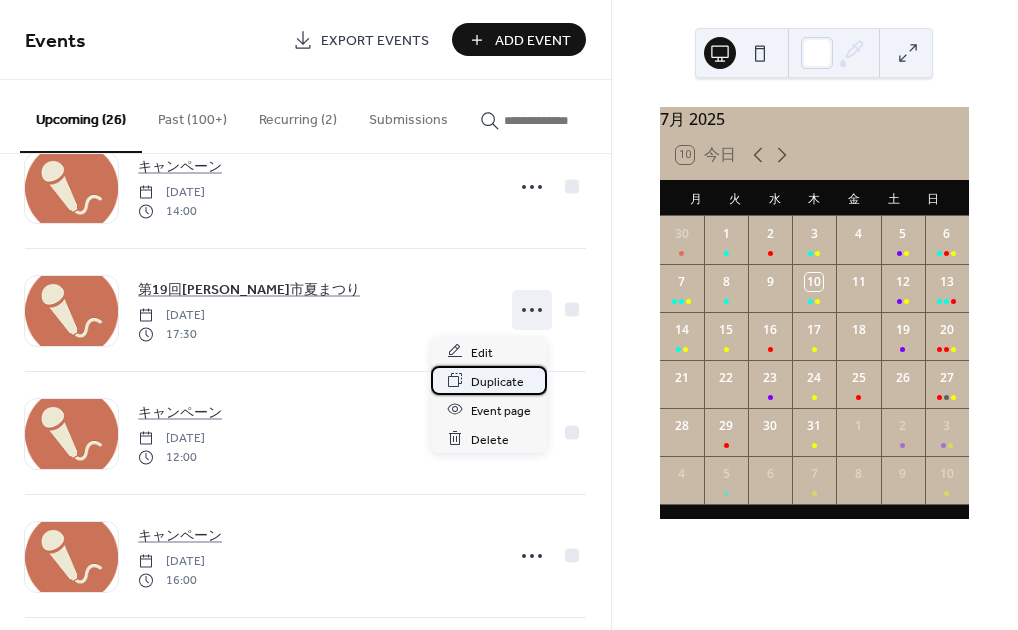 click on "Duplicate" at bounding box center [497, 381] 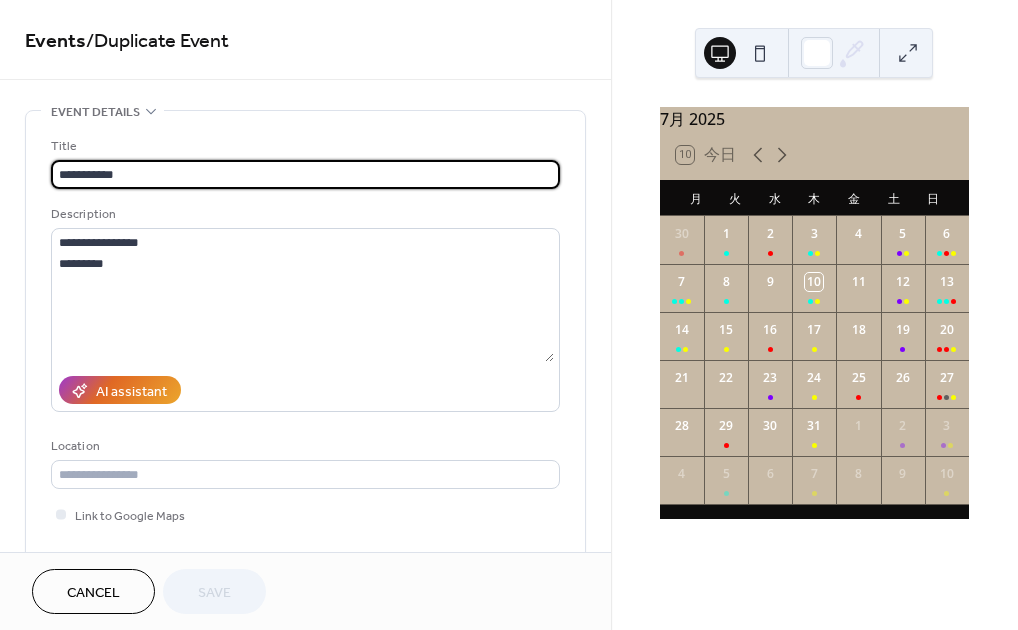 click on "**********" at bounding box center [305, 174] 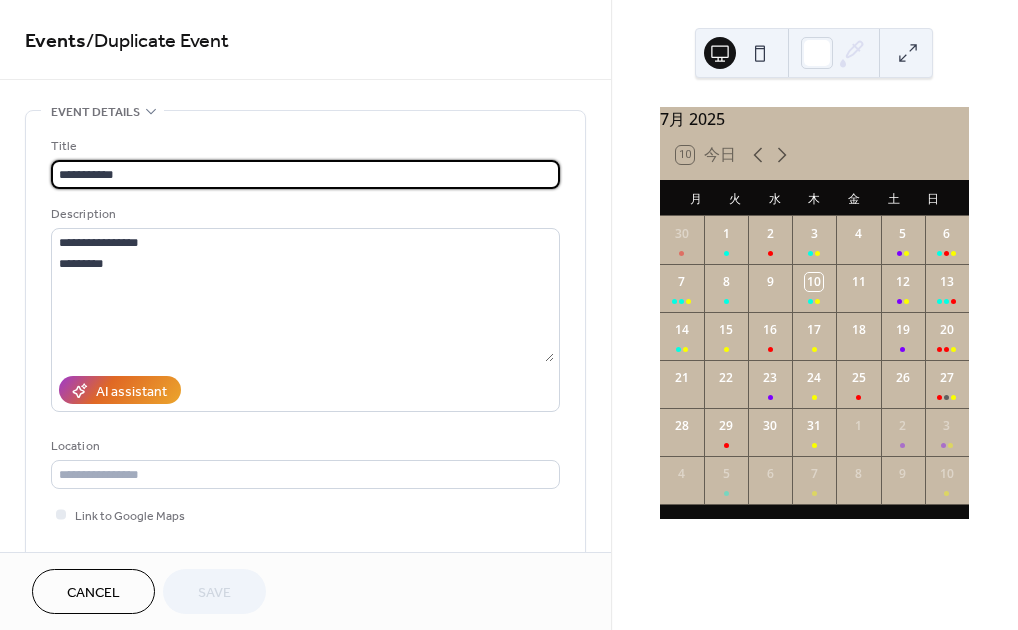 drag, startPoint x: 318, startPoint y: 174, endPoint x: 28, endPoint y: 172, distance: 290.0069 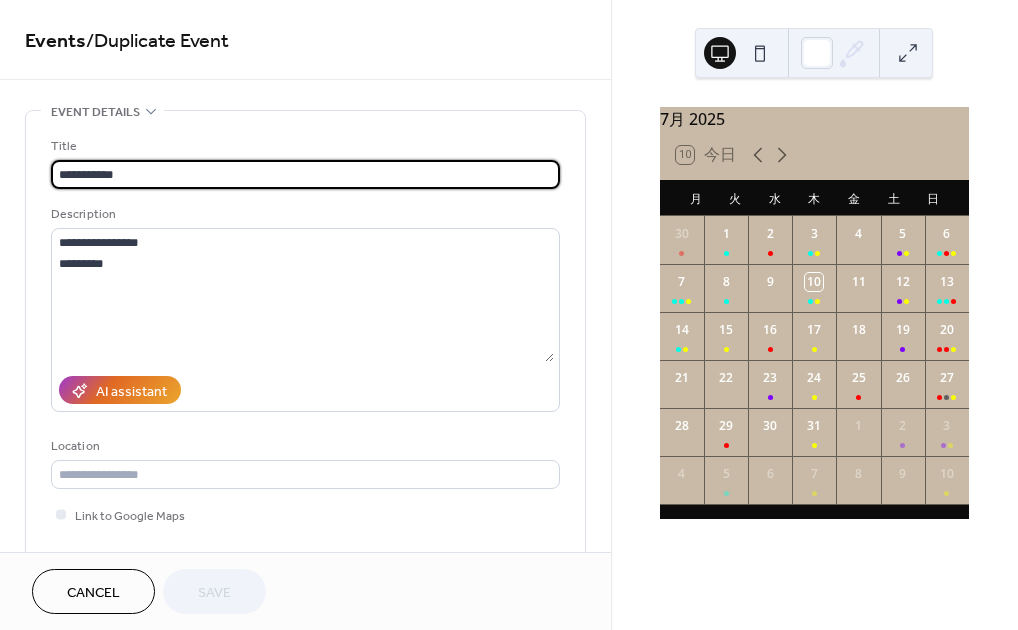 click on "**********" at bounding box center [305, 364] 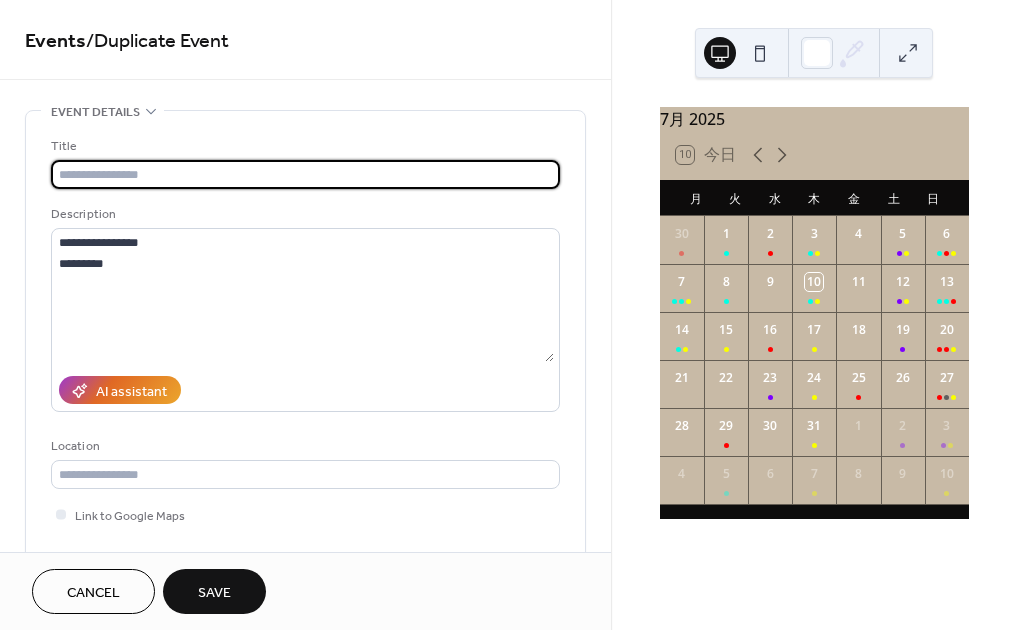 paste on "**********" 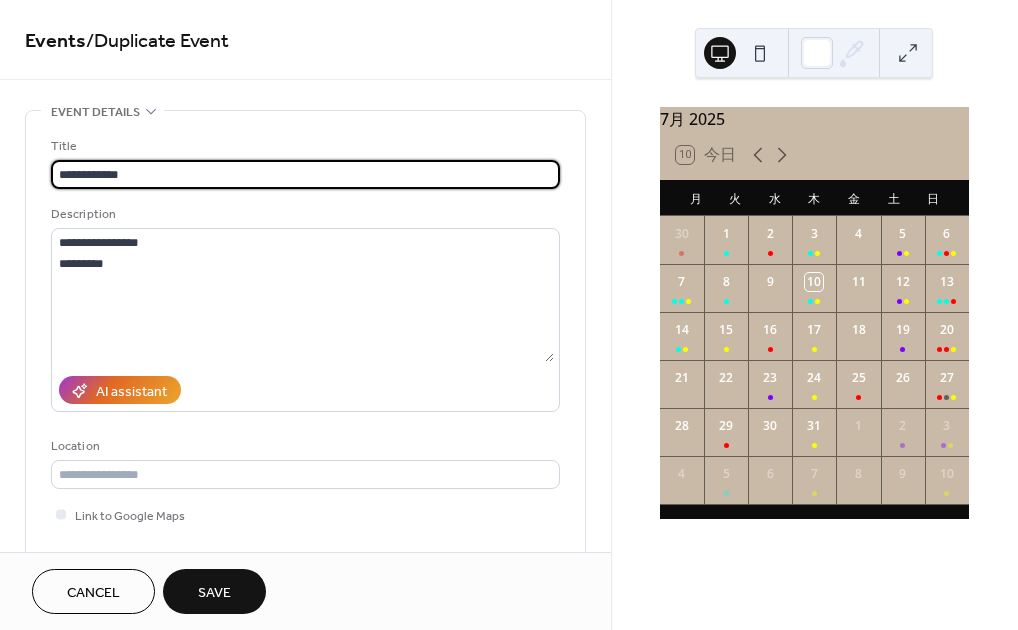 type on "**********" 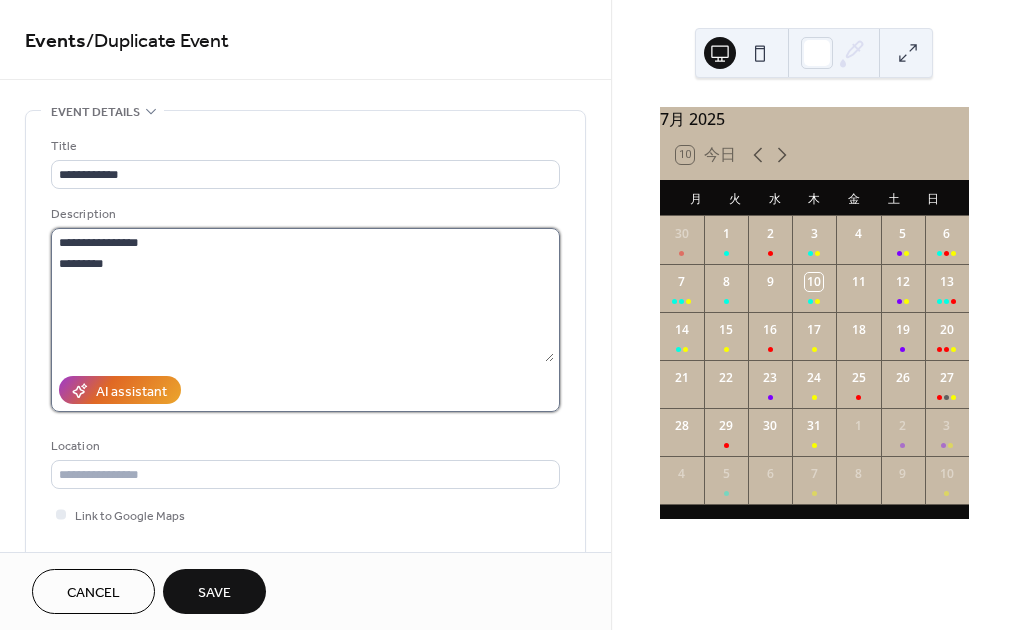 click on "**********" at bounding box center [302, 295] 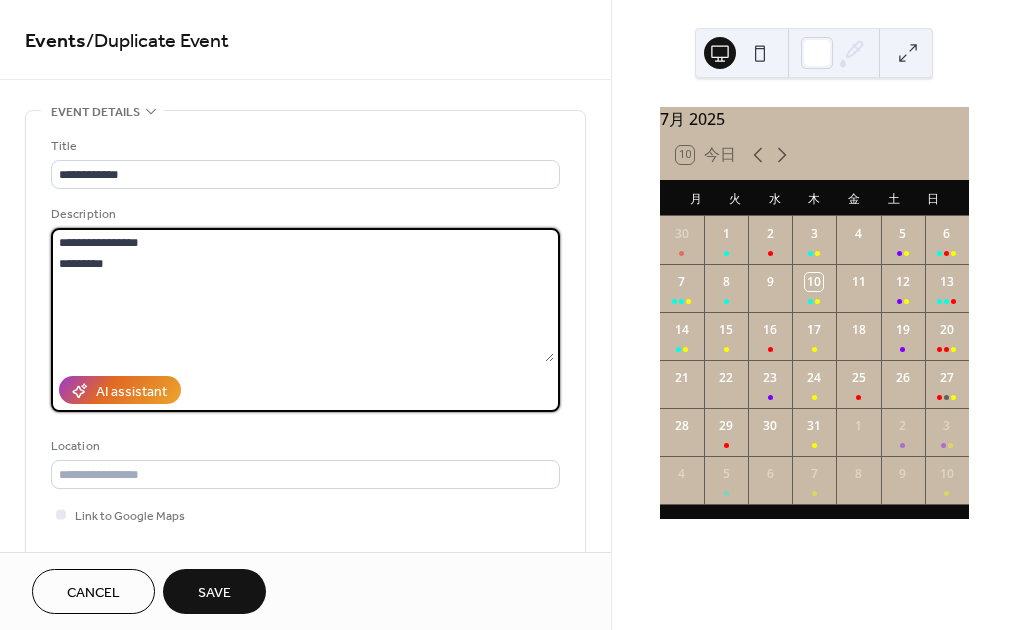 drag, startPoint x: 325, startPoint y: 251, endPoint x: 103, endPoint y: 233, distance: 222.72853 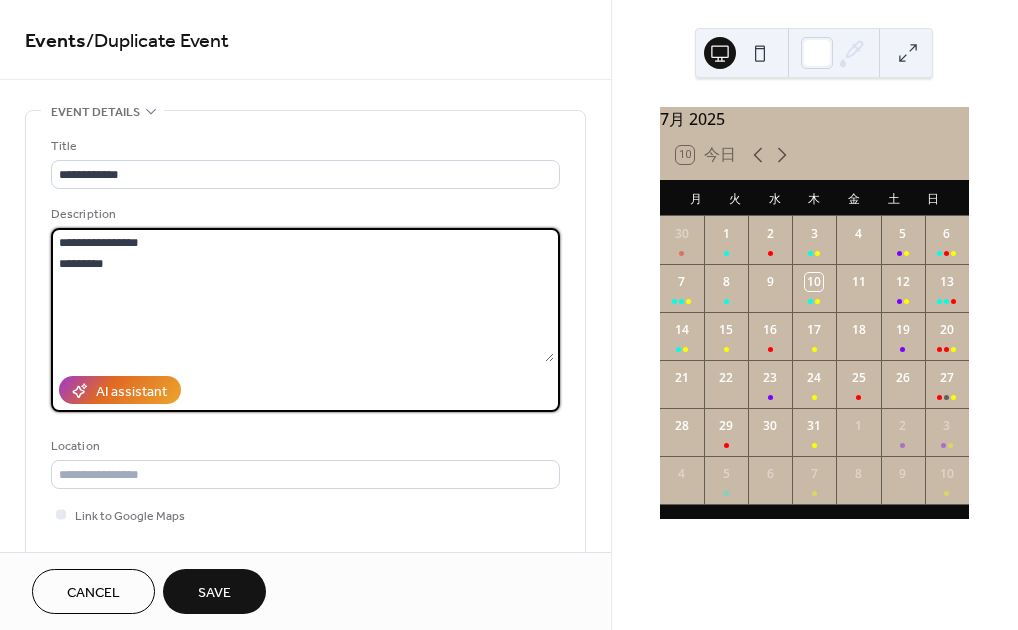 click on "**********" at bounding box center (302, 295) 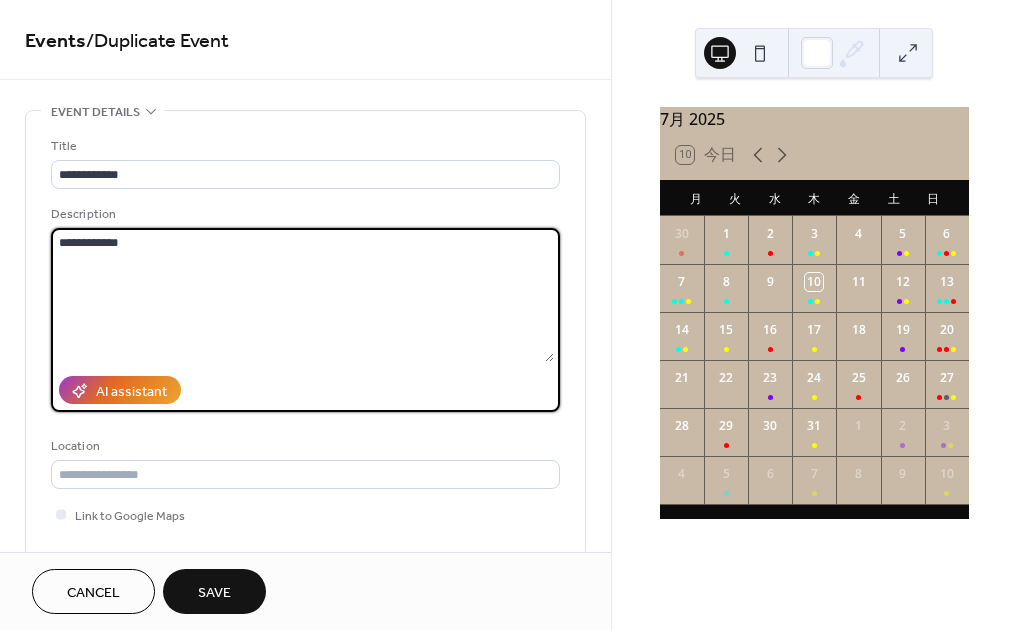paste on "**********" 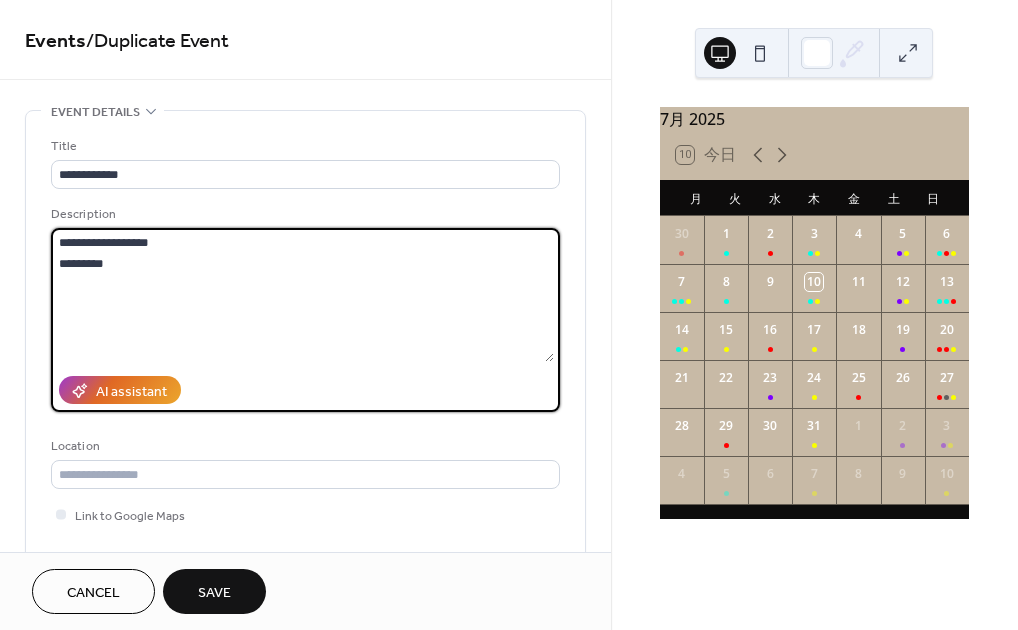 click on "**********" at bounding box center (302, 295) 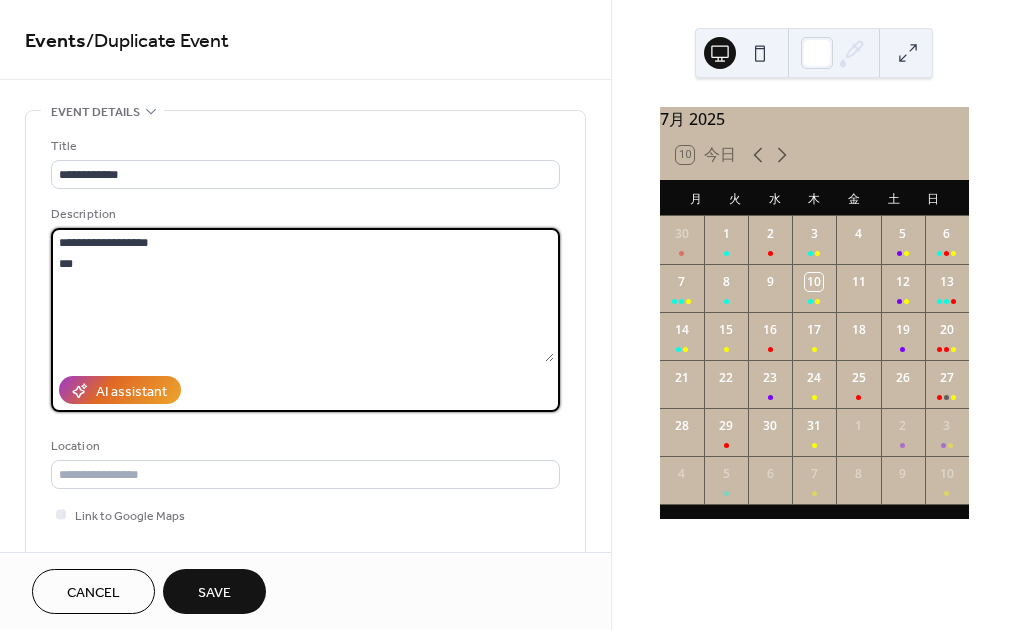 paste on "**********" 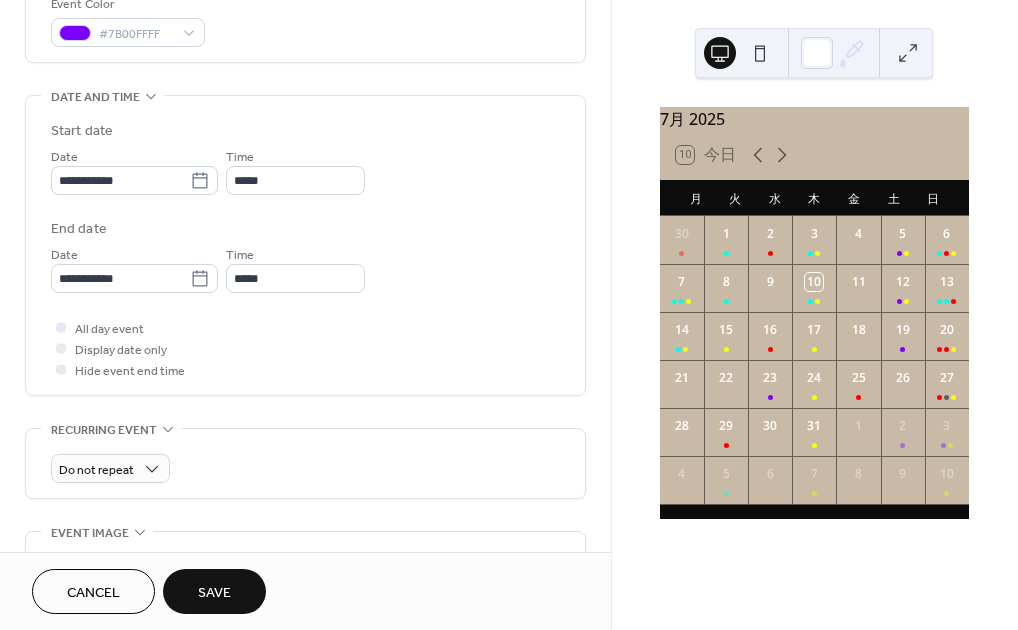 scroll, scrollTop: 556, scrollLeft: 0, axis: vertical 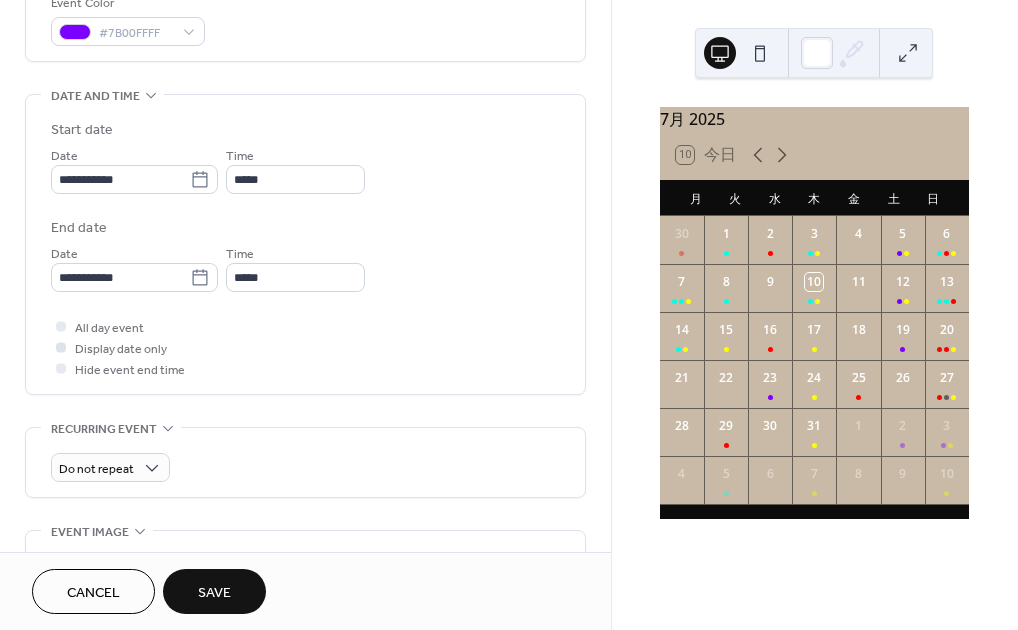 type on "**********" 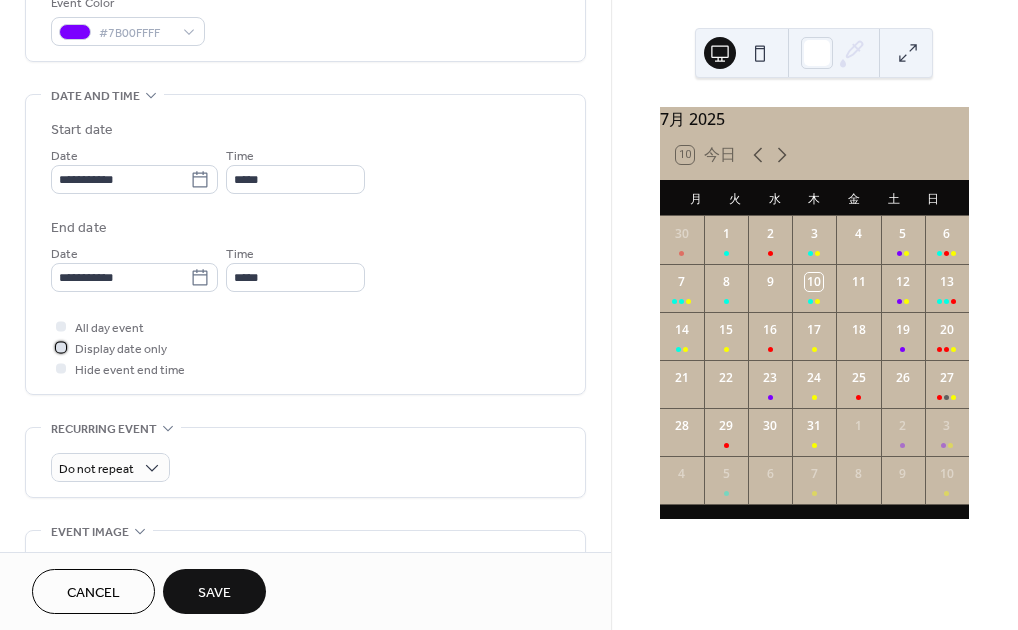 click at bounding box center [61, 347] 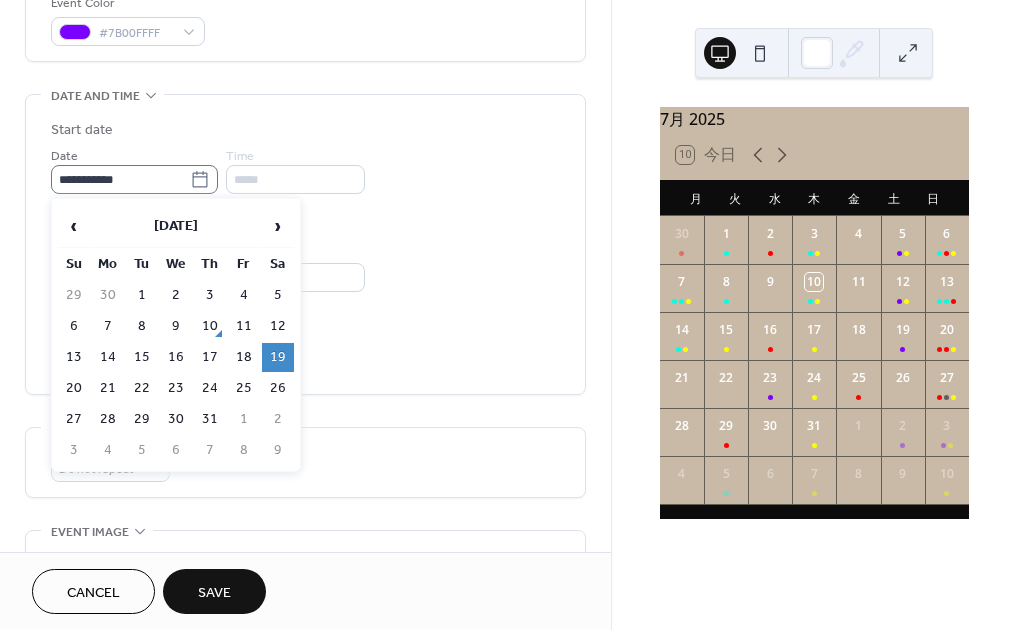 click 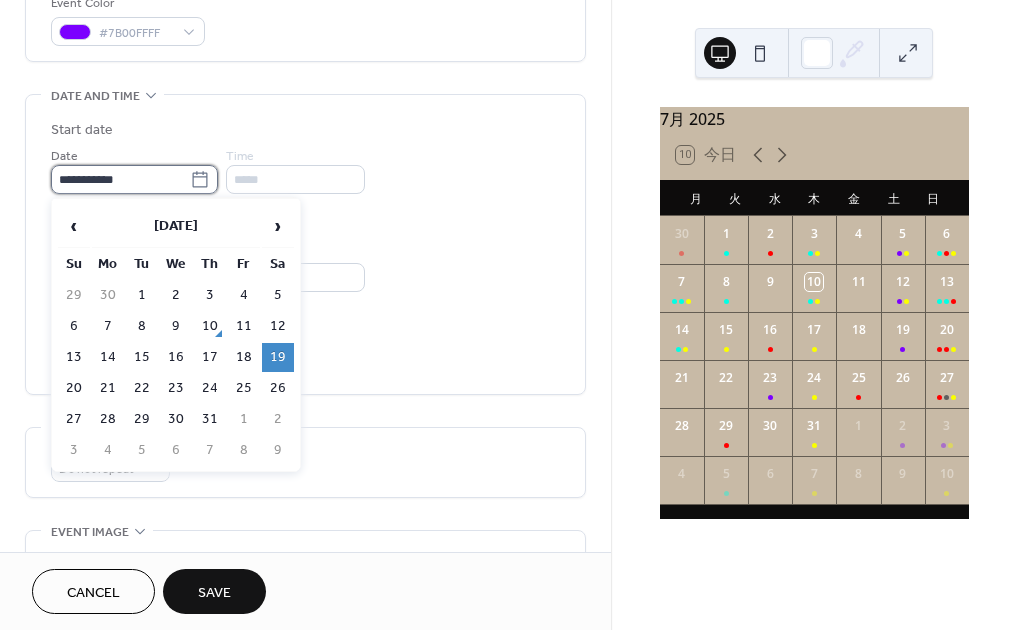 click on "**********" at bounding box center (120, 179) 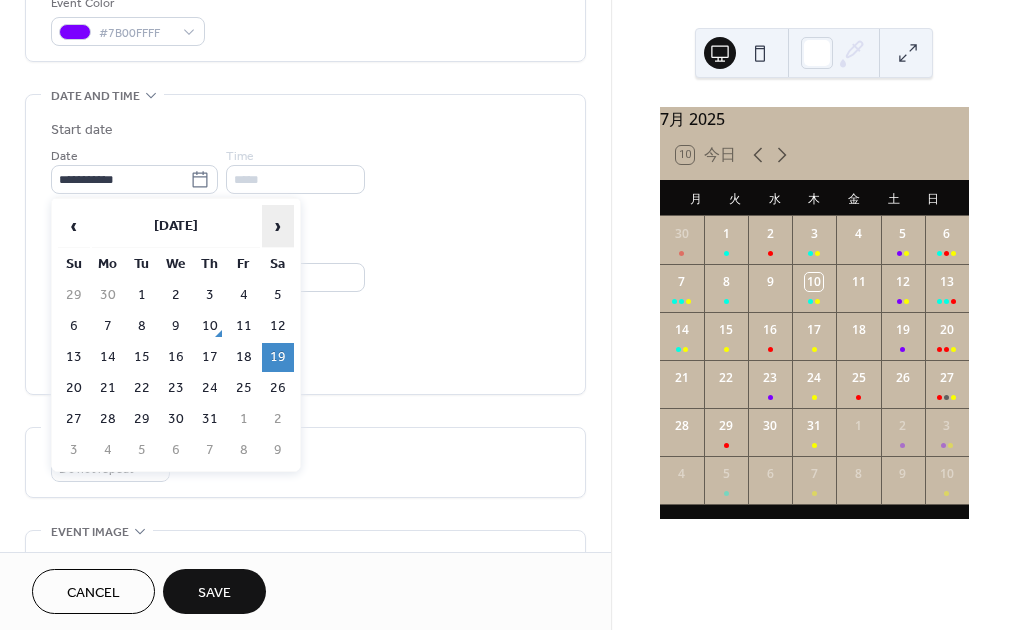 click on "›" at bounding box center [278, 226] 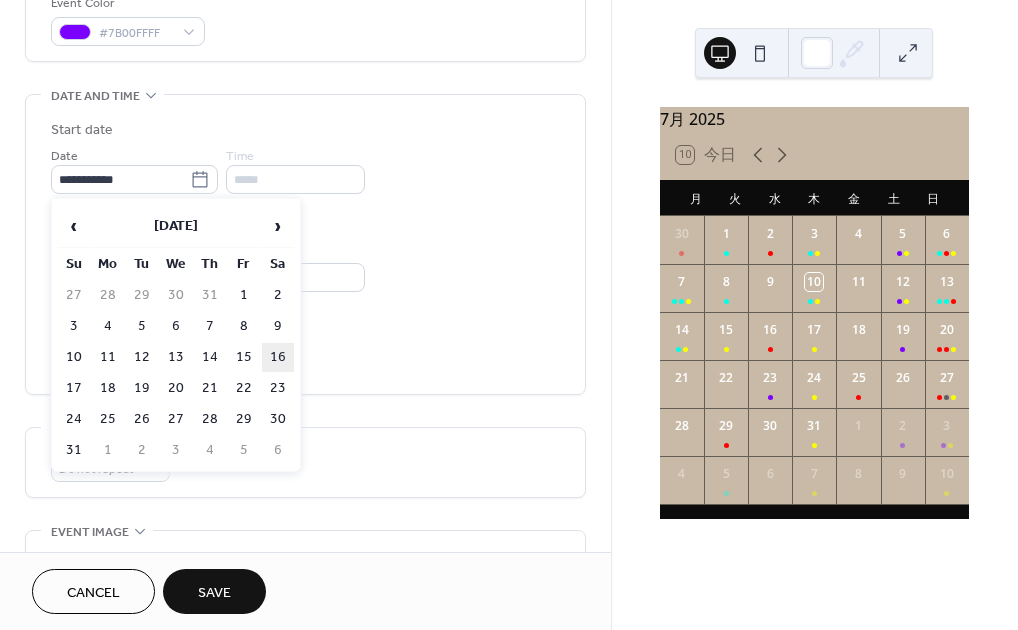 click on "16" at bounding box center [278, 357] 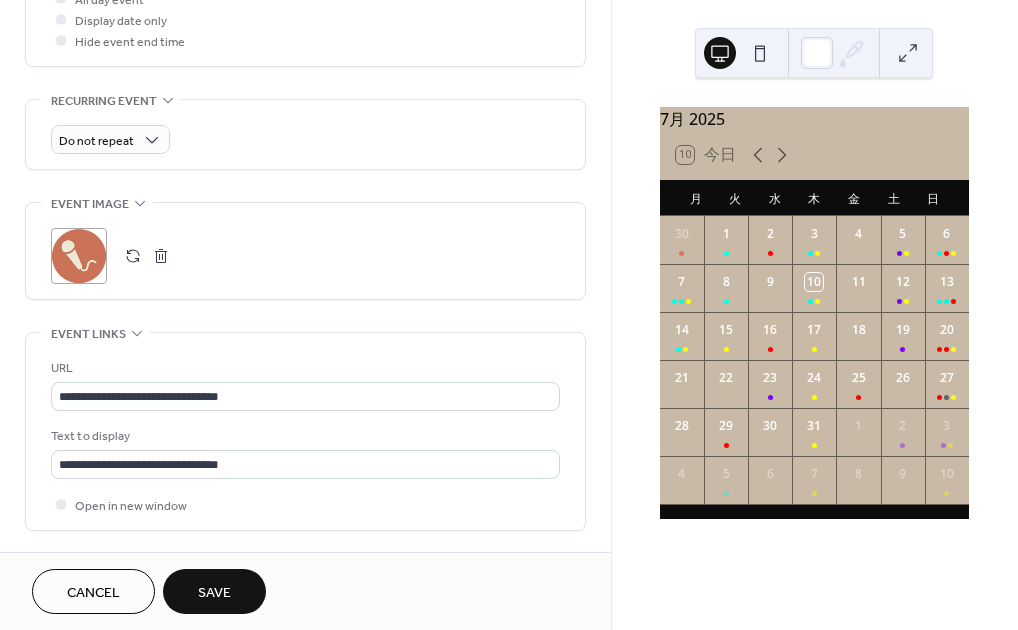 scroll, scrollTop: 919, scrollLeft: 0, axis: vertical 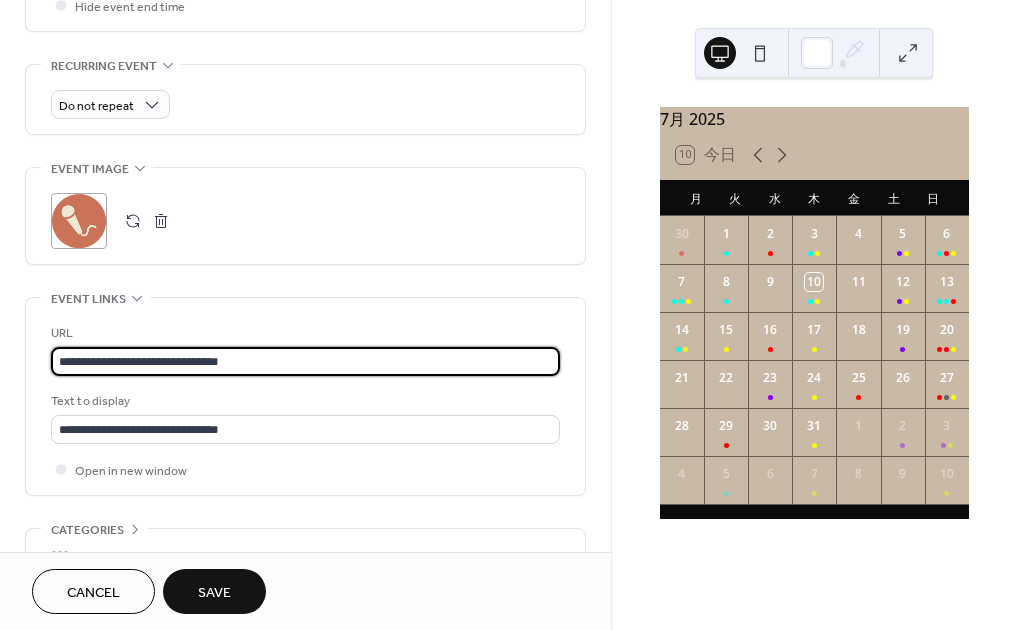 click on "**********" at bounding box center [305, 361] 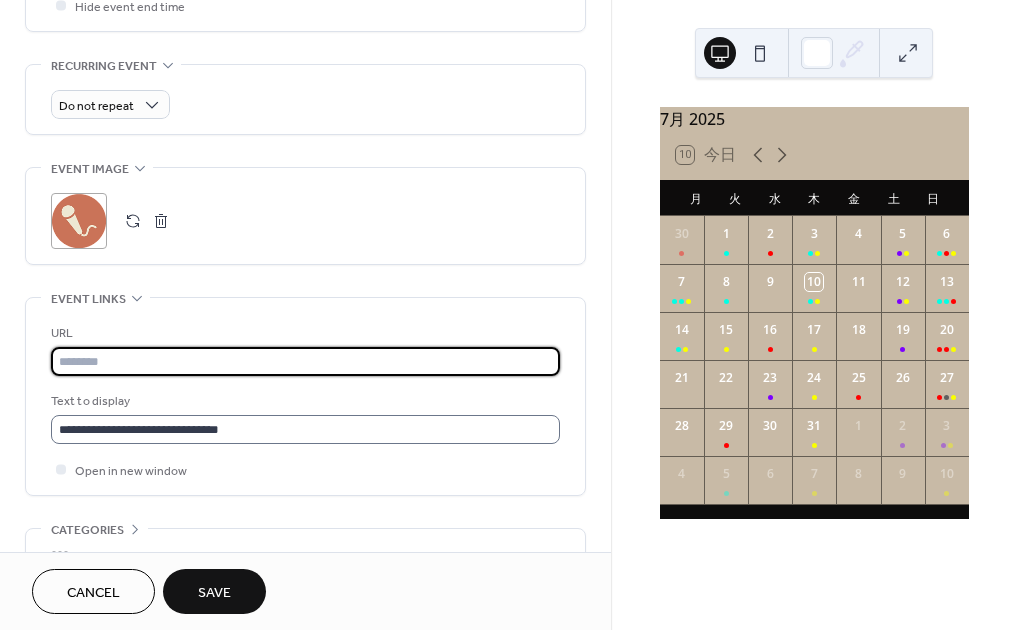 type 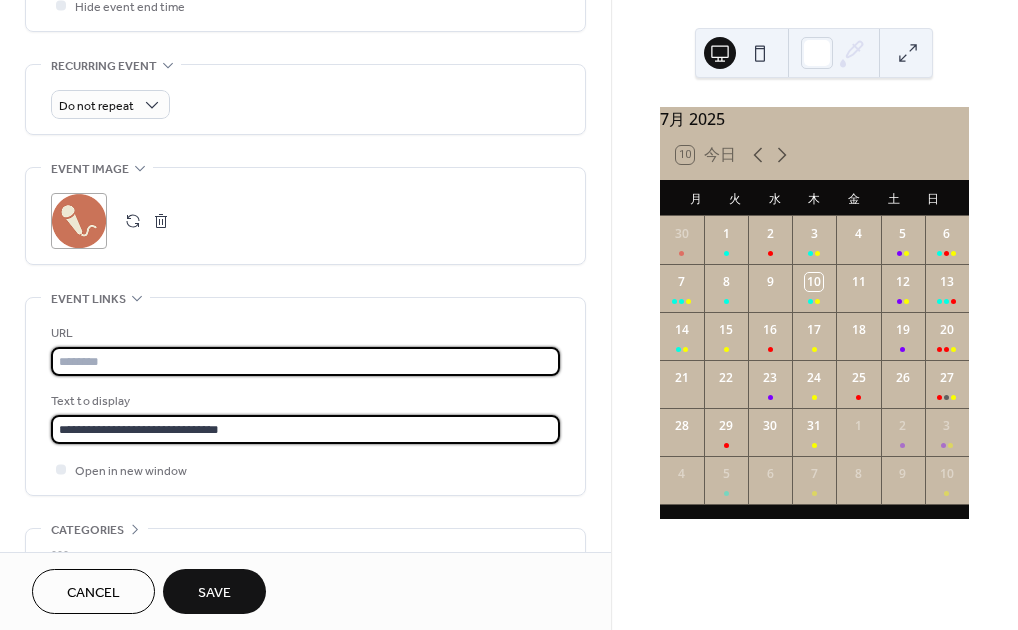 scroll, scrollTop: 1, scrollLeft: 0, axis: vertical 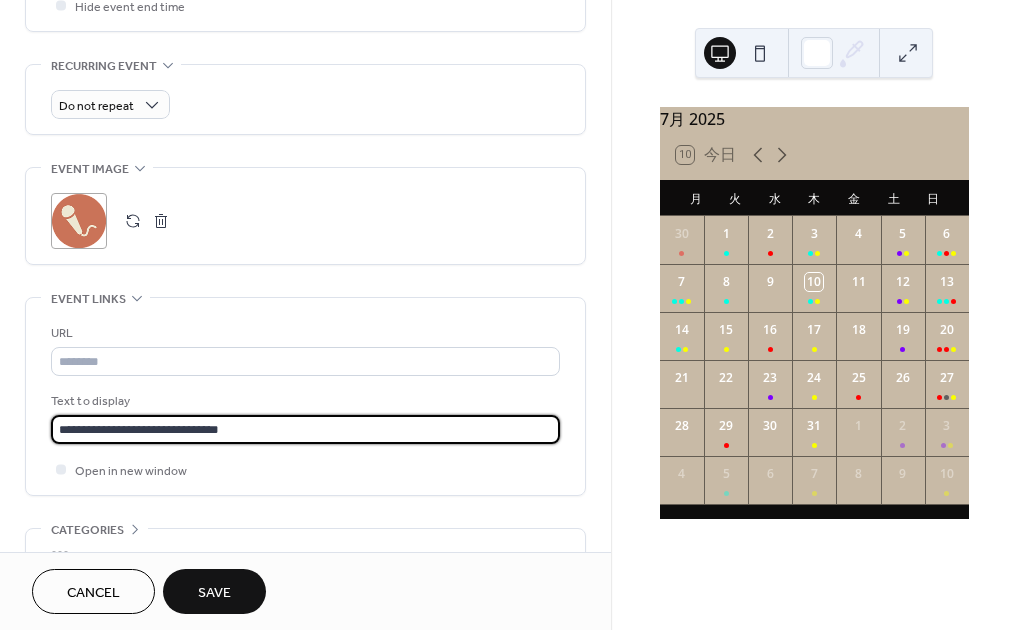 drag, startPoint x: 282, startPoint y: 428, endPoint x: 22, endPoint y: 433, distance: 260.04807 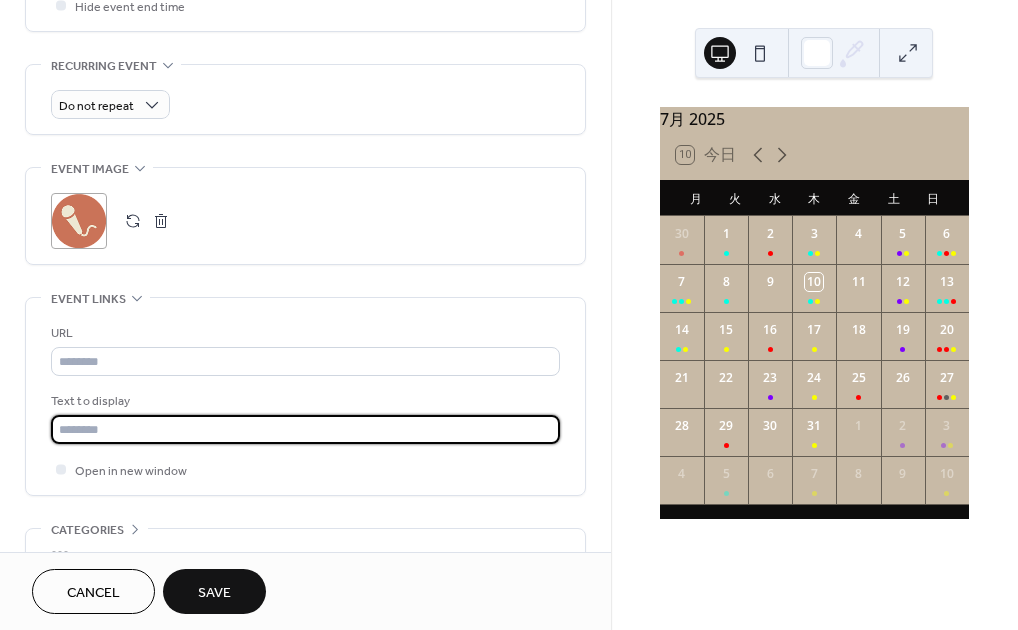 scroll, scrollTop: 0, scrollLeft: 0, axis: both 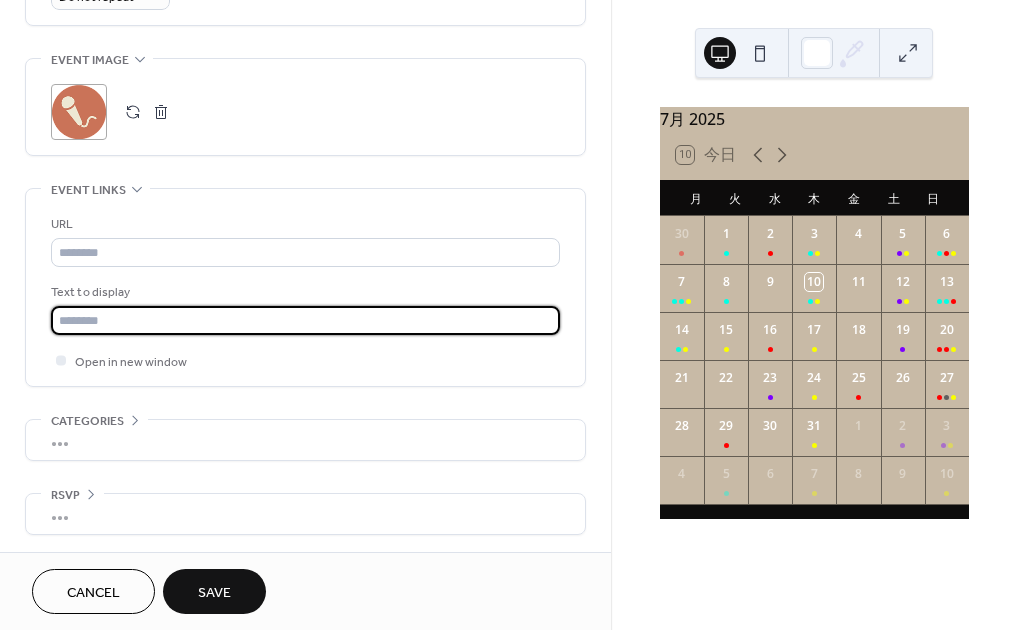 type 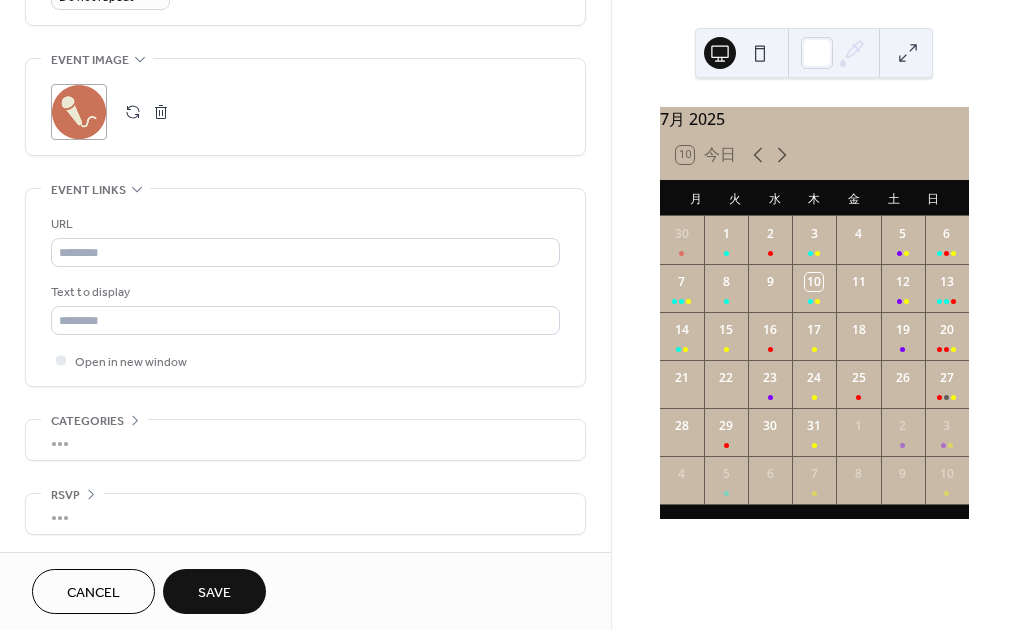 click on "Save" at bounding box center [214, 591] 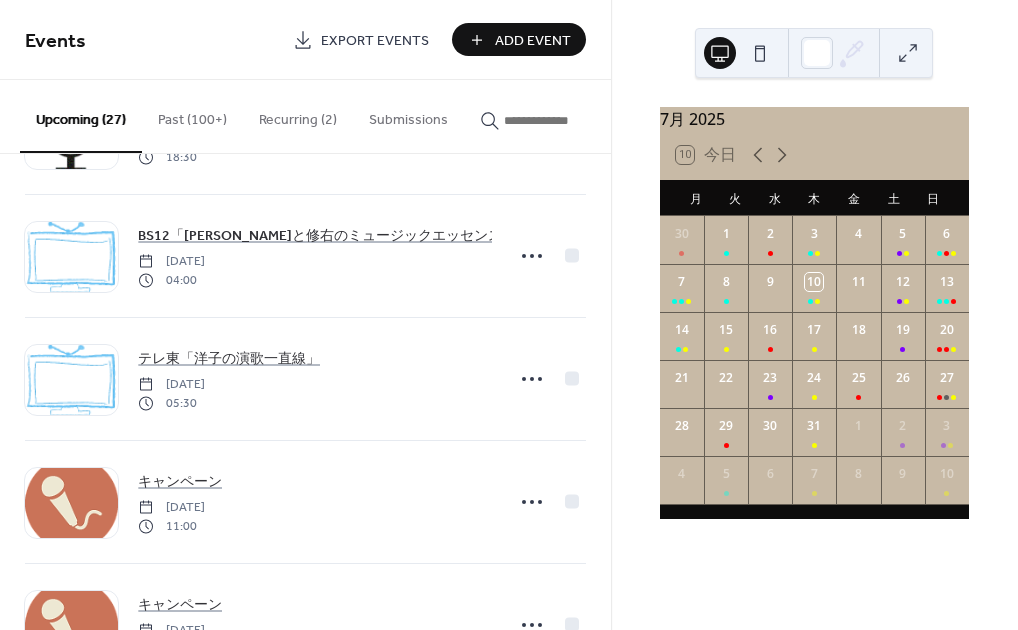 scroll, scrollTop: 372, scrollLeft: 0, axis: vertical 